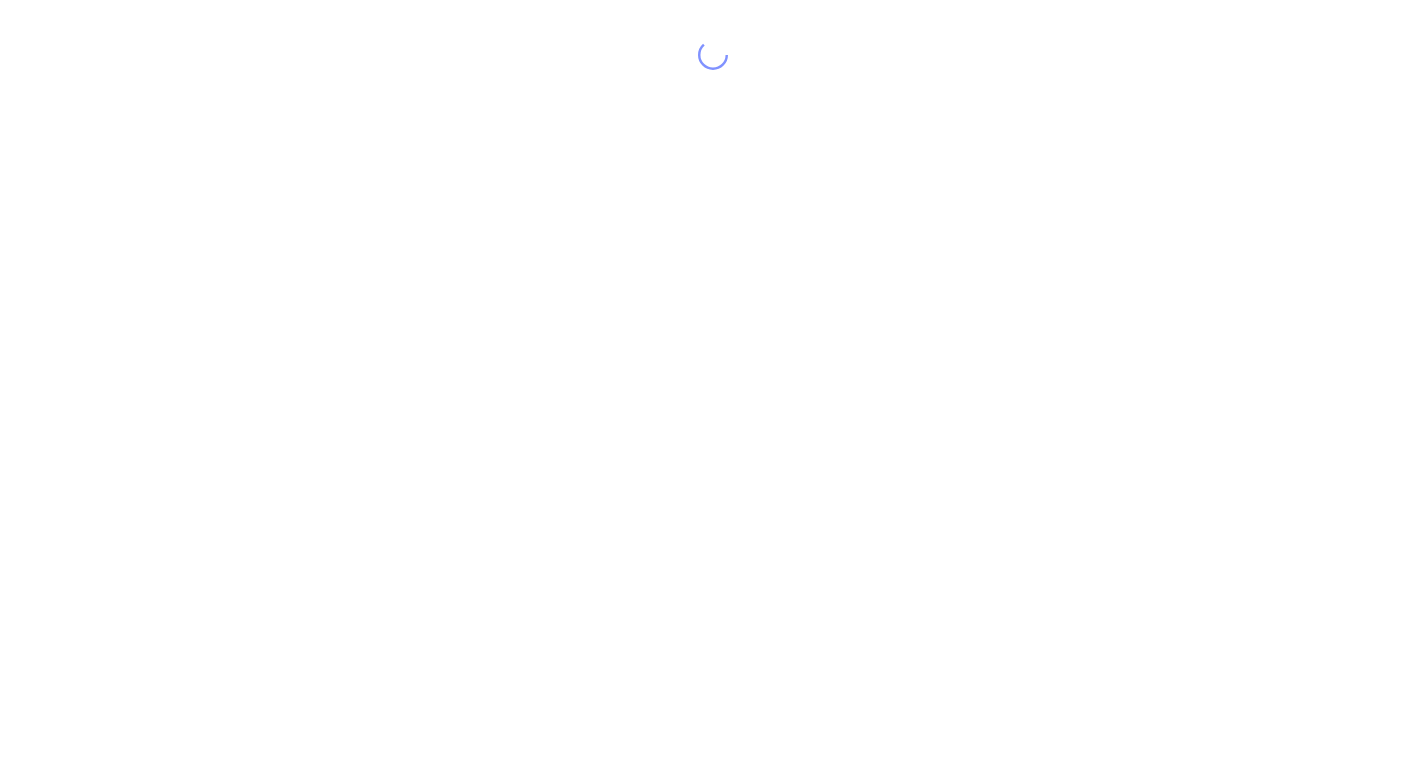 scroll, scrollTop: 0, scrollLeft: 0, axis: both 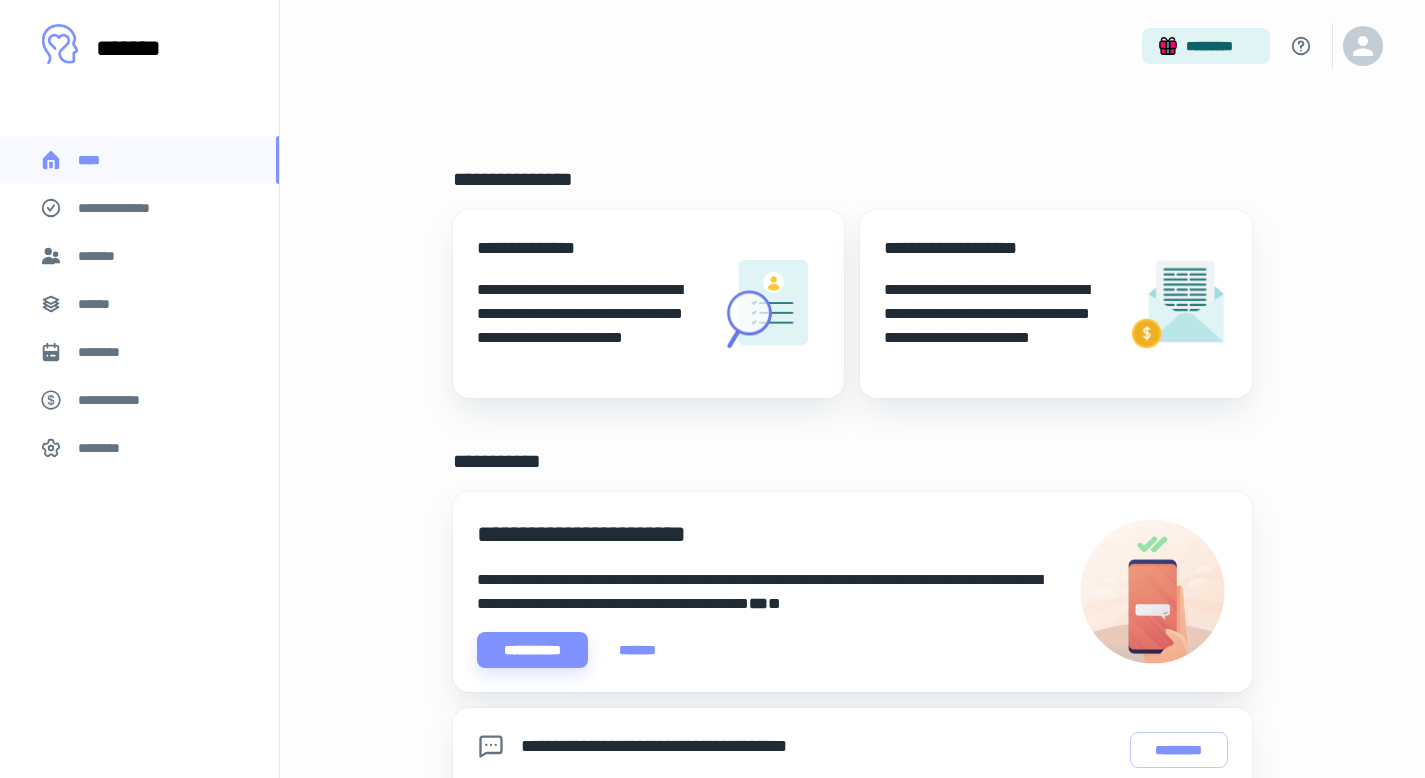 click on "*******" at bounding box center (100, 256) 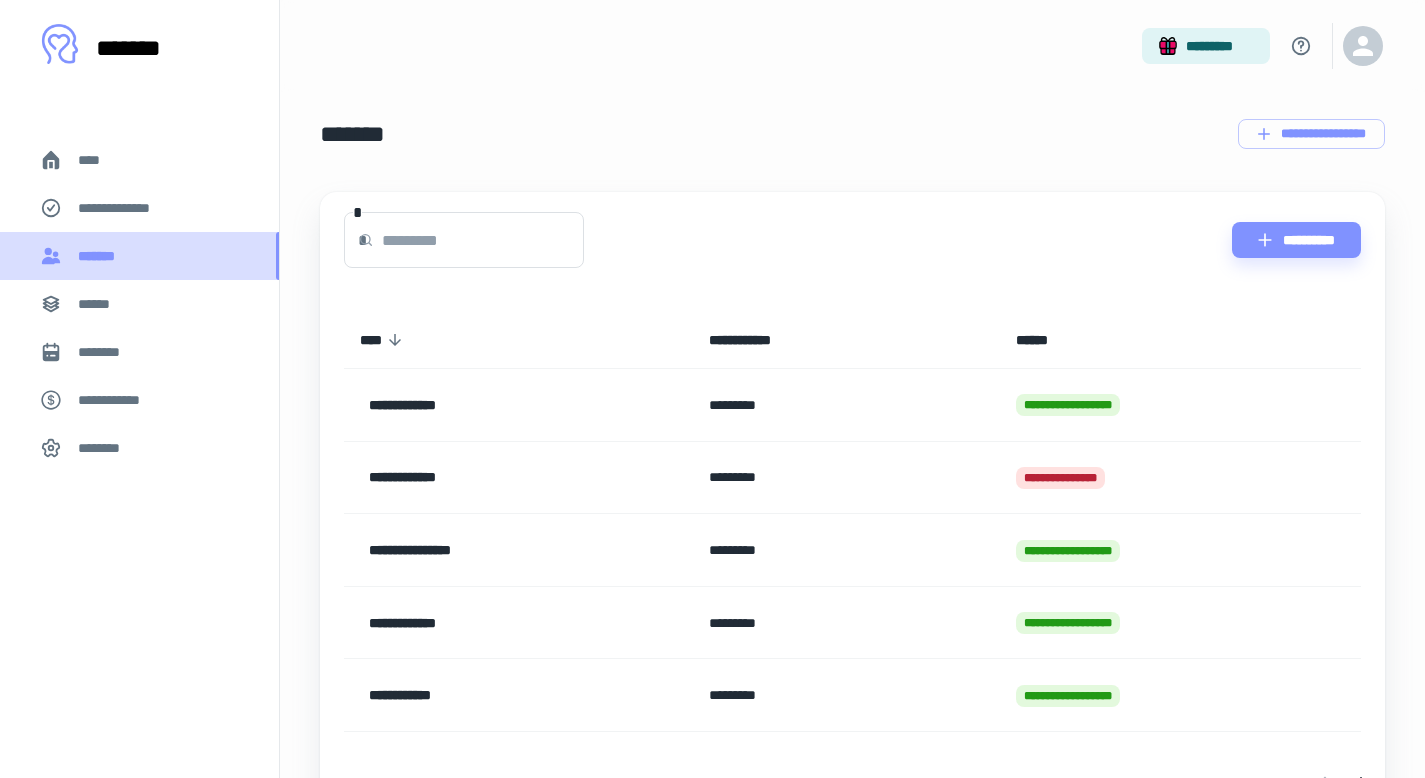 click on "*******" at bounding box center (139, 256) 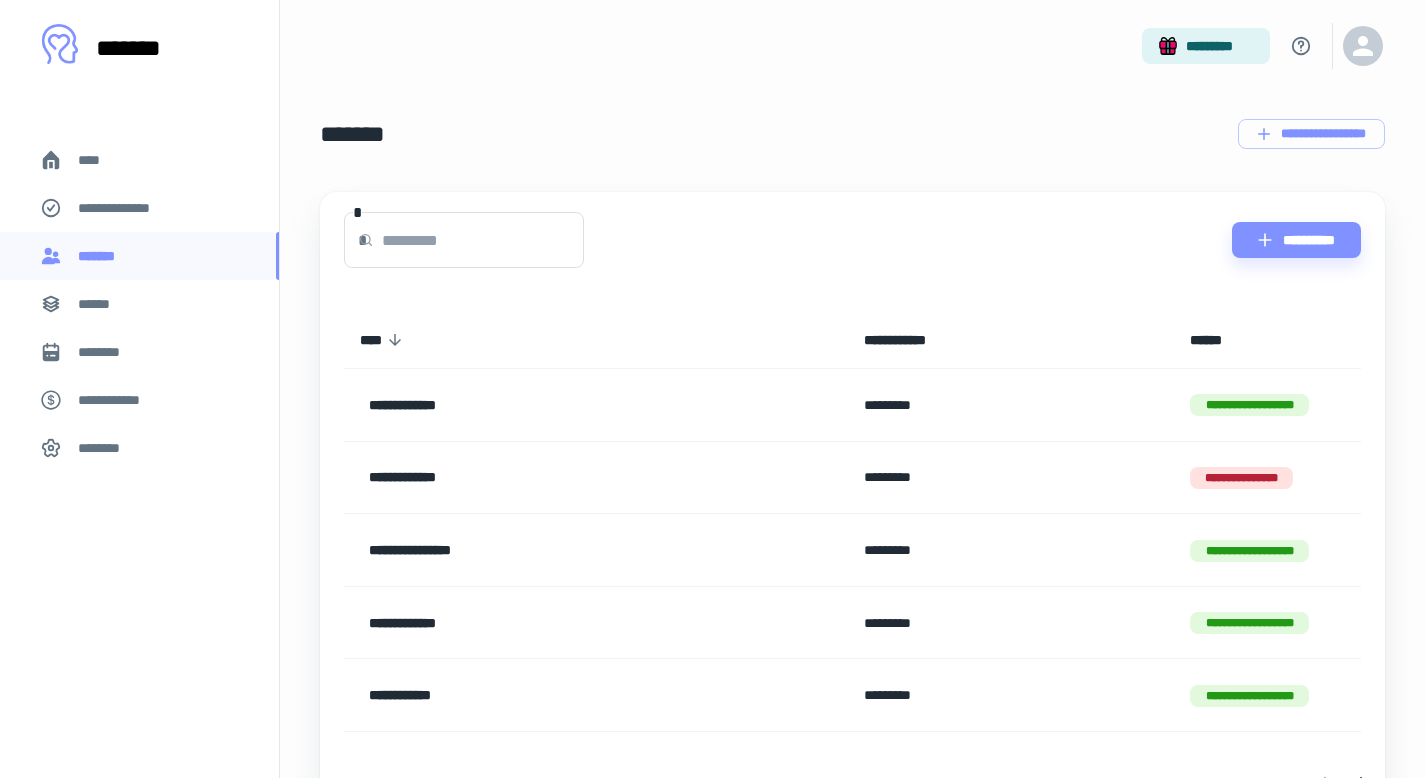 click on "**********" at bounding box center (127, 208) 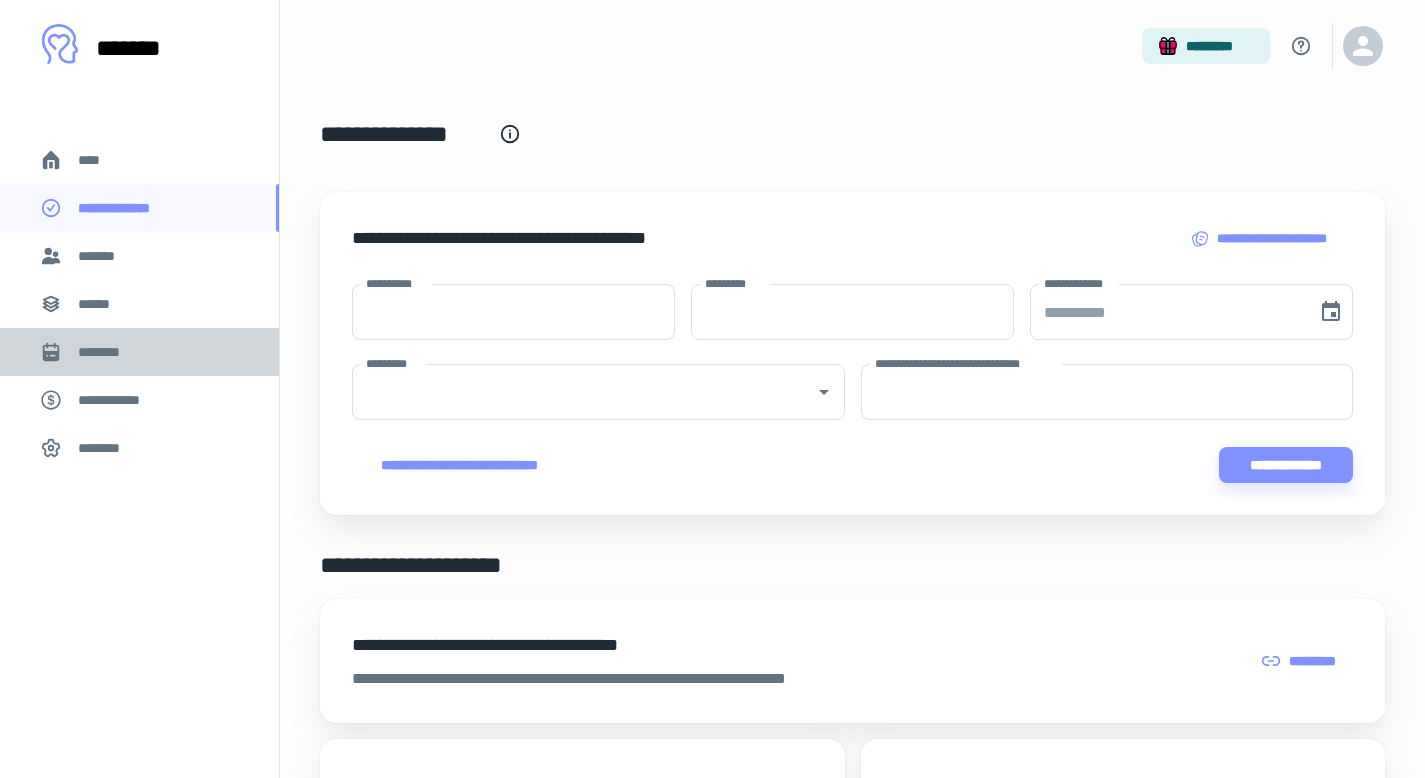 click on "********" at bounding box center (107, 352) 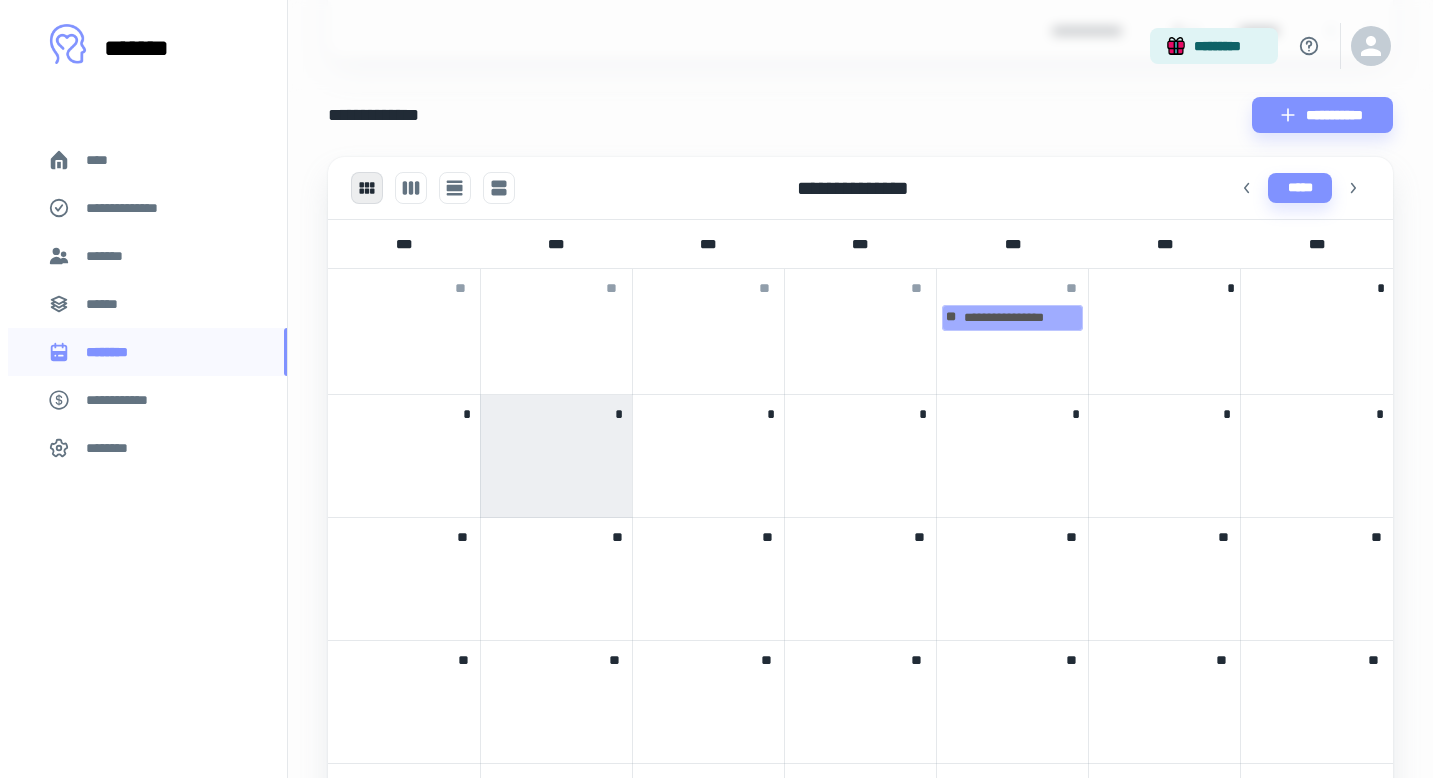 scroll, scrollTop: 691, scrollLeft: 0, axis: vertical 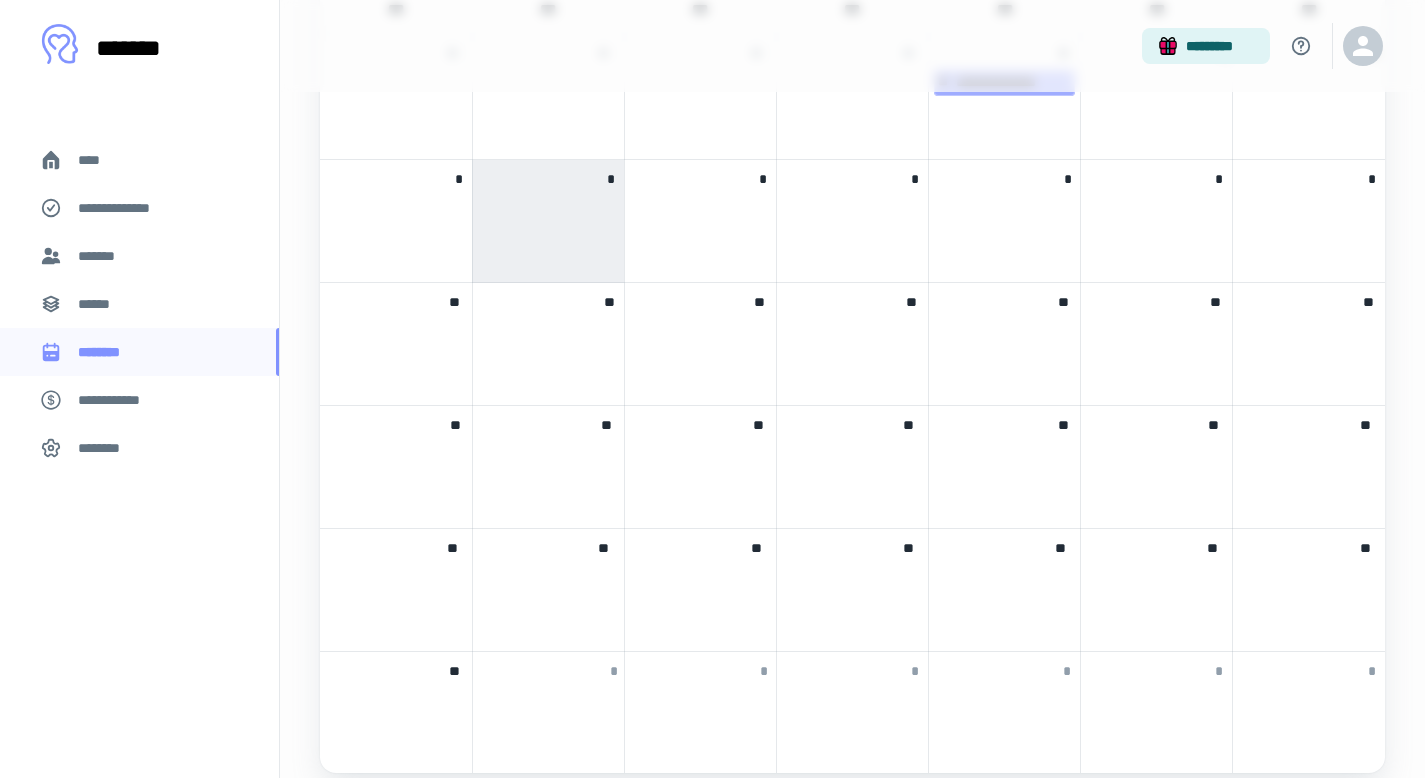 click on "*" at bounding box center (548, 221) 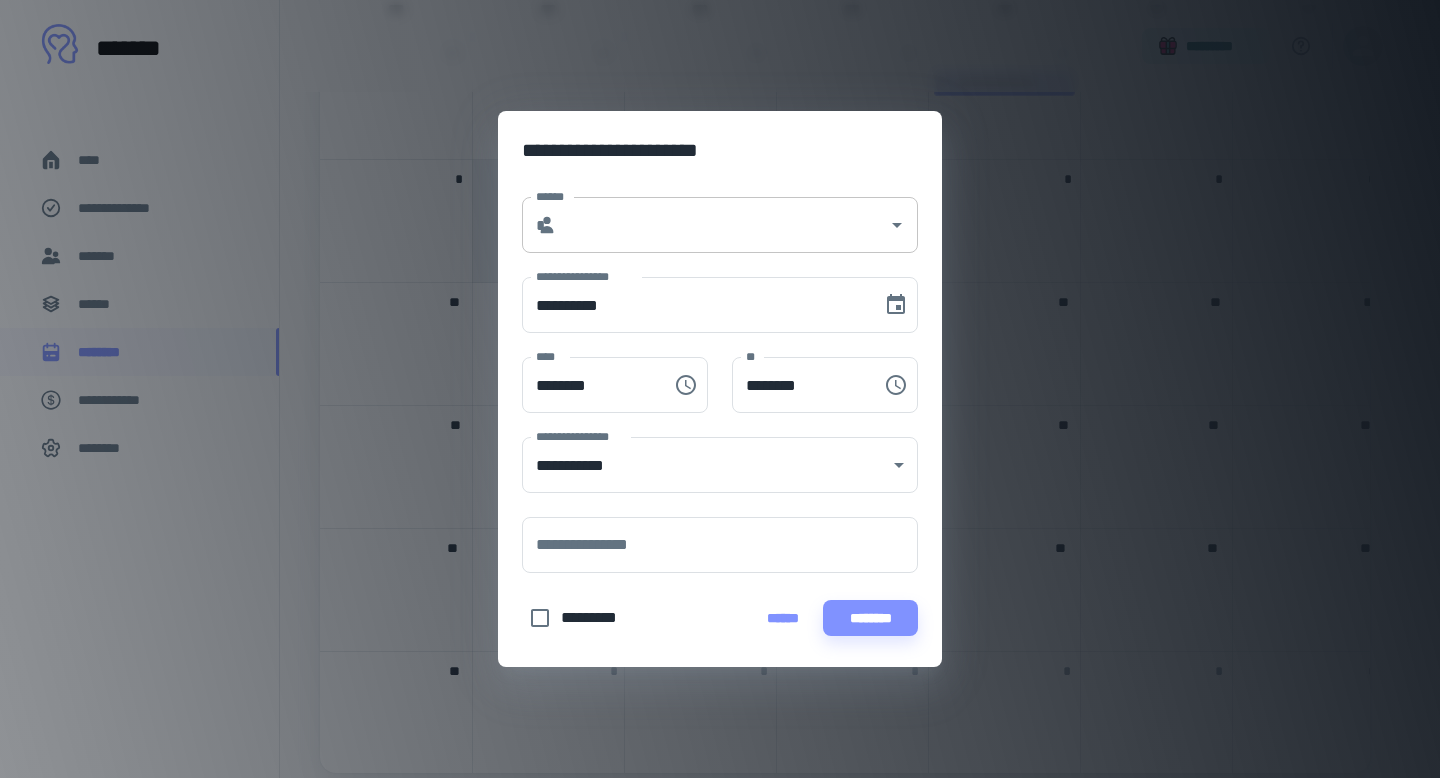 click on "******" at bounding box center (722, 225) 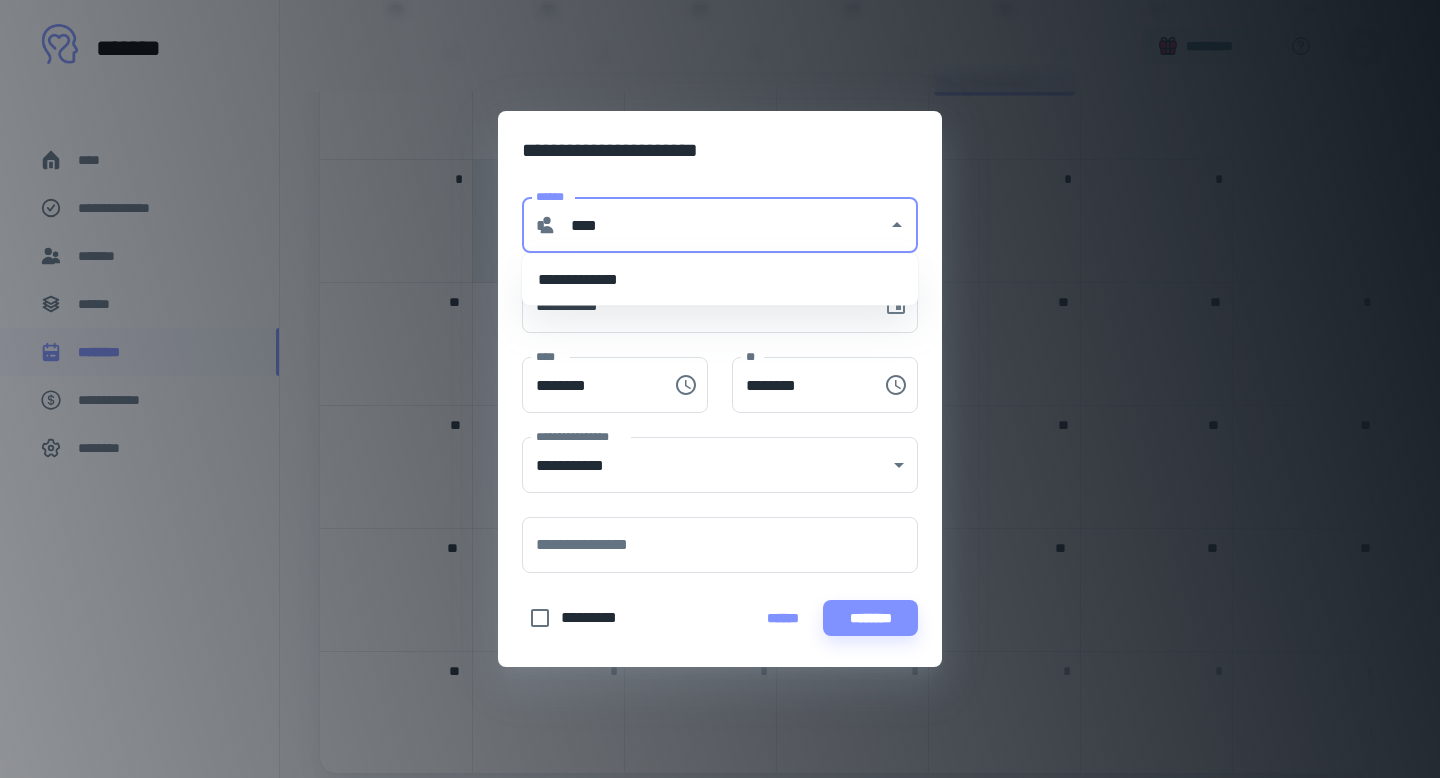 click on "**********" at bounding box center [720, 280] 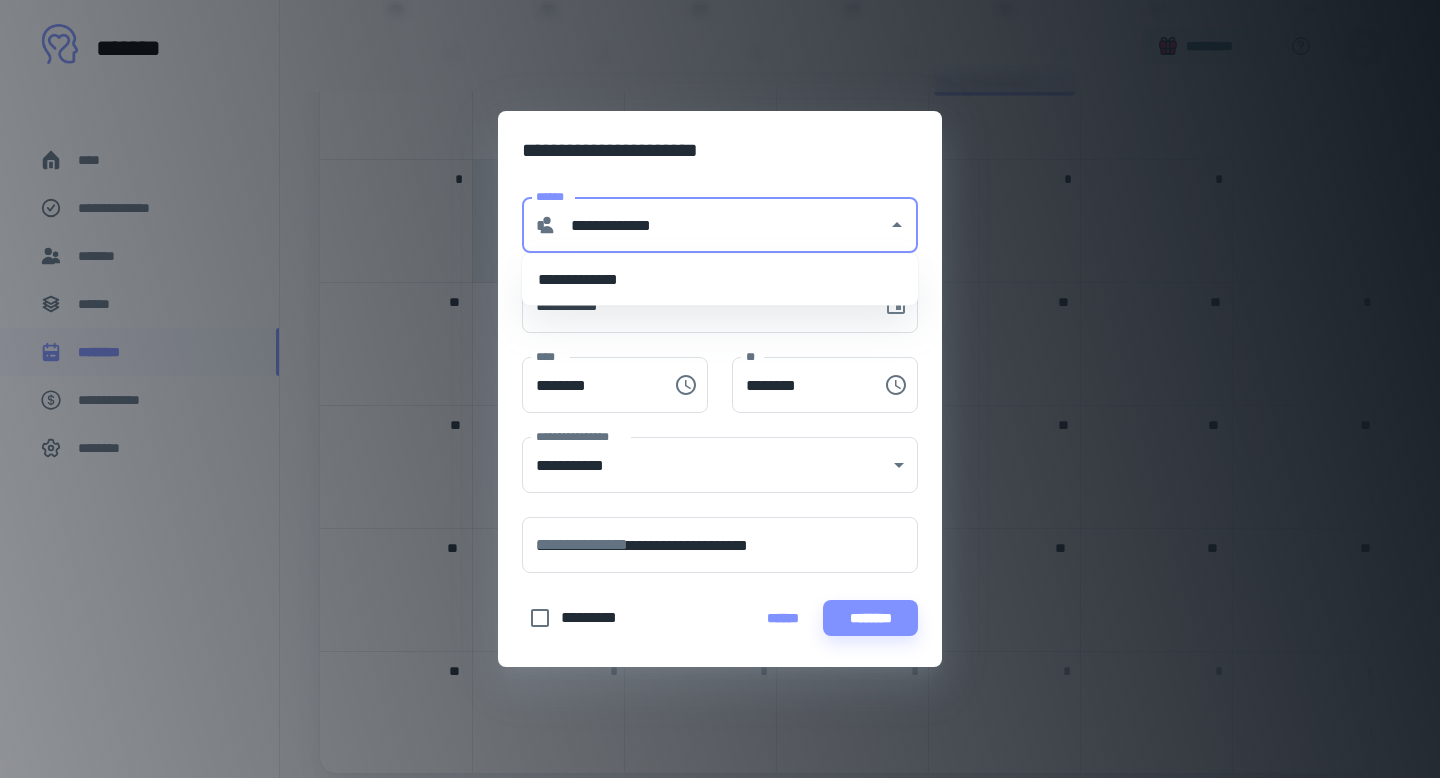 type on "********" 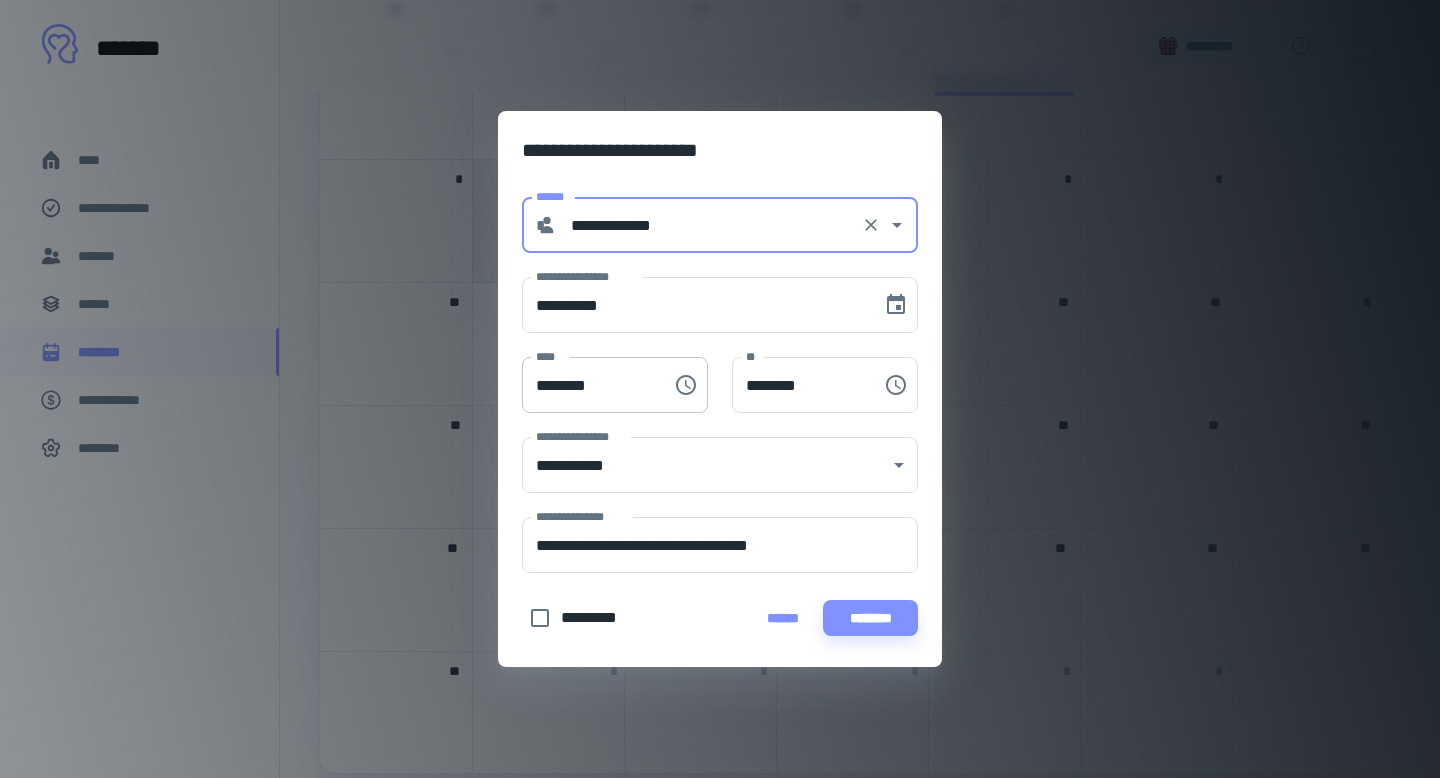 type on "**********" 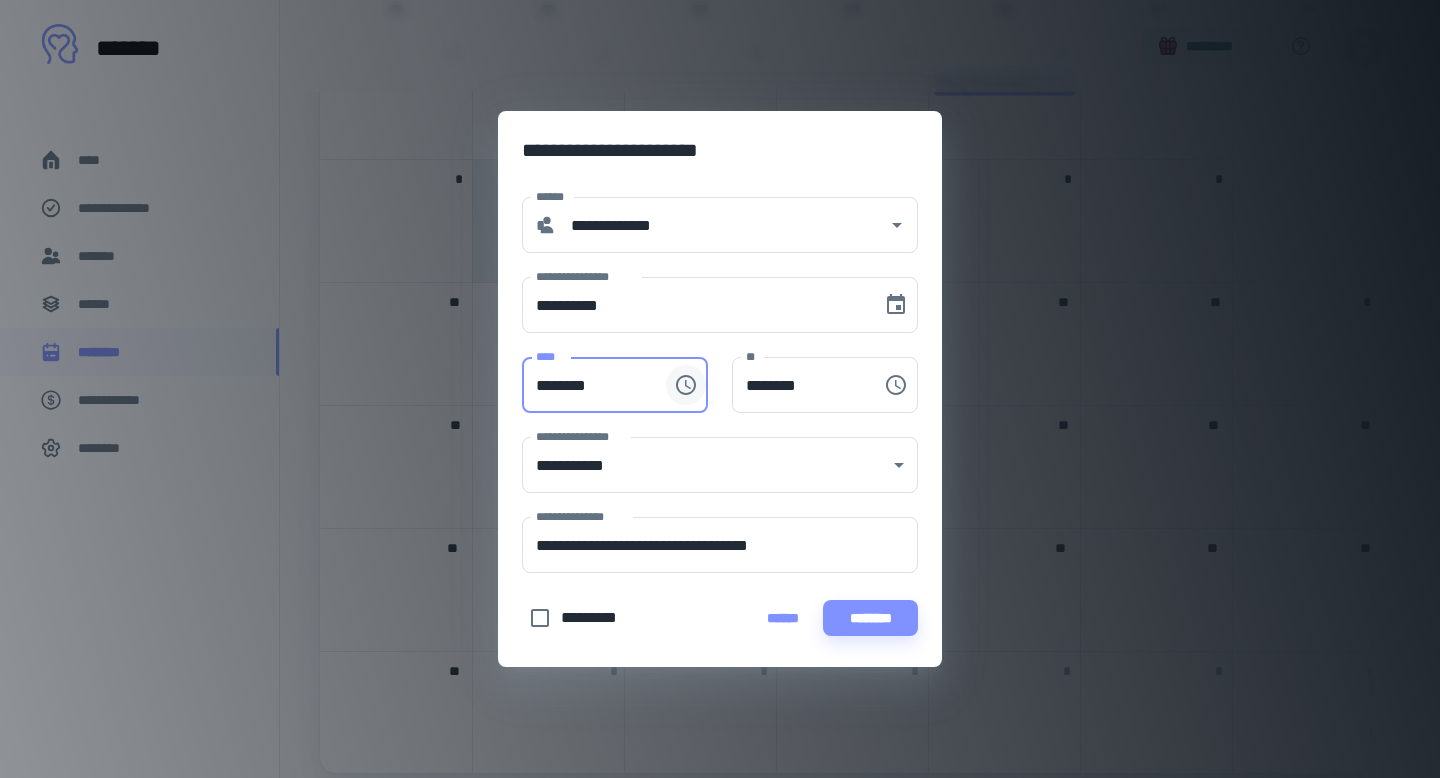 click at bounding box center (686, 385) 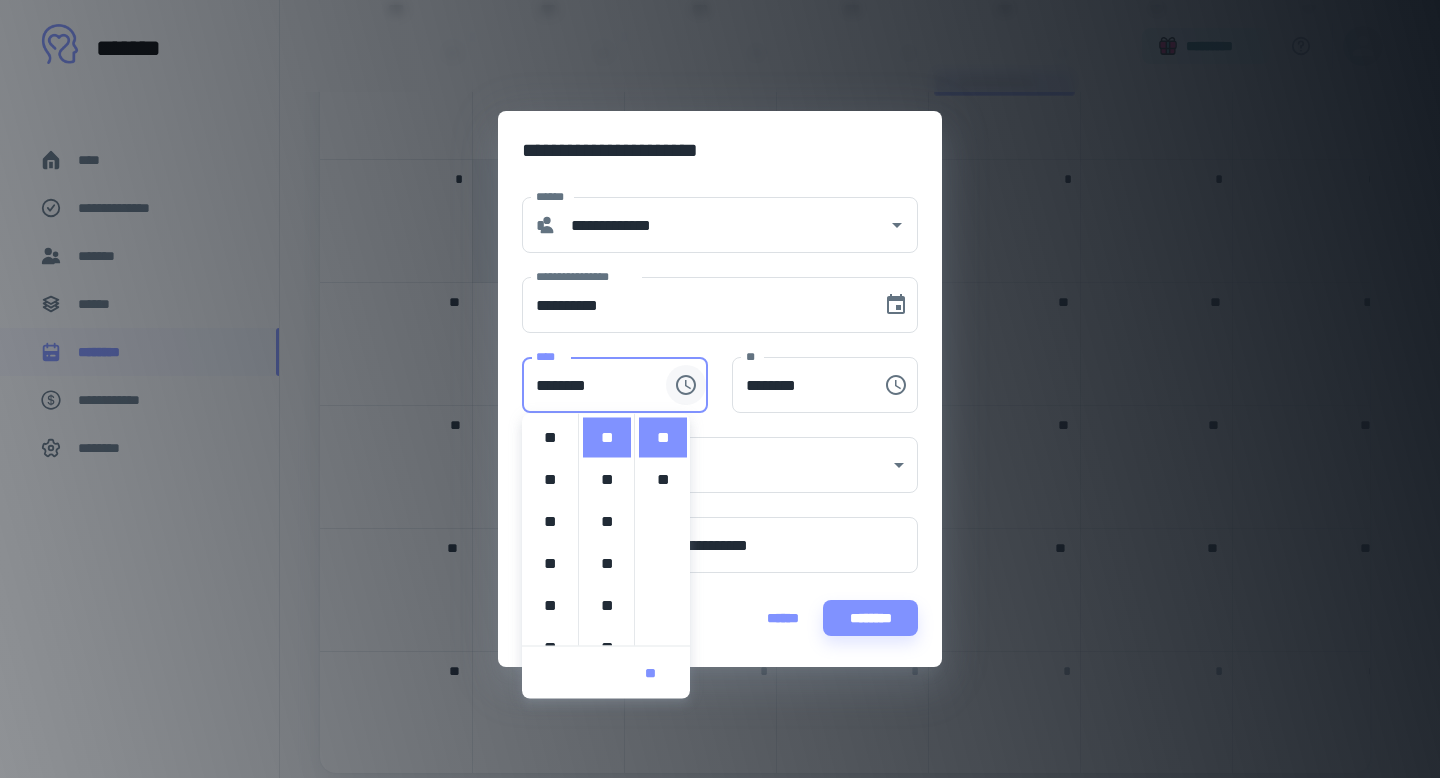scroll, scrollTop: 420, scrollLeft: 0, axis: vertical 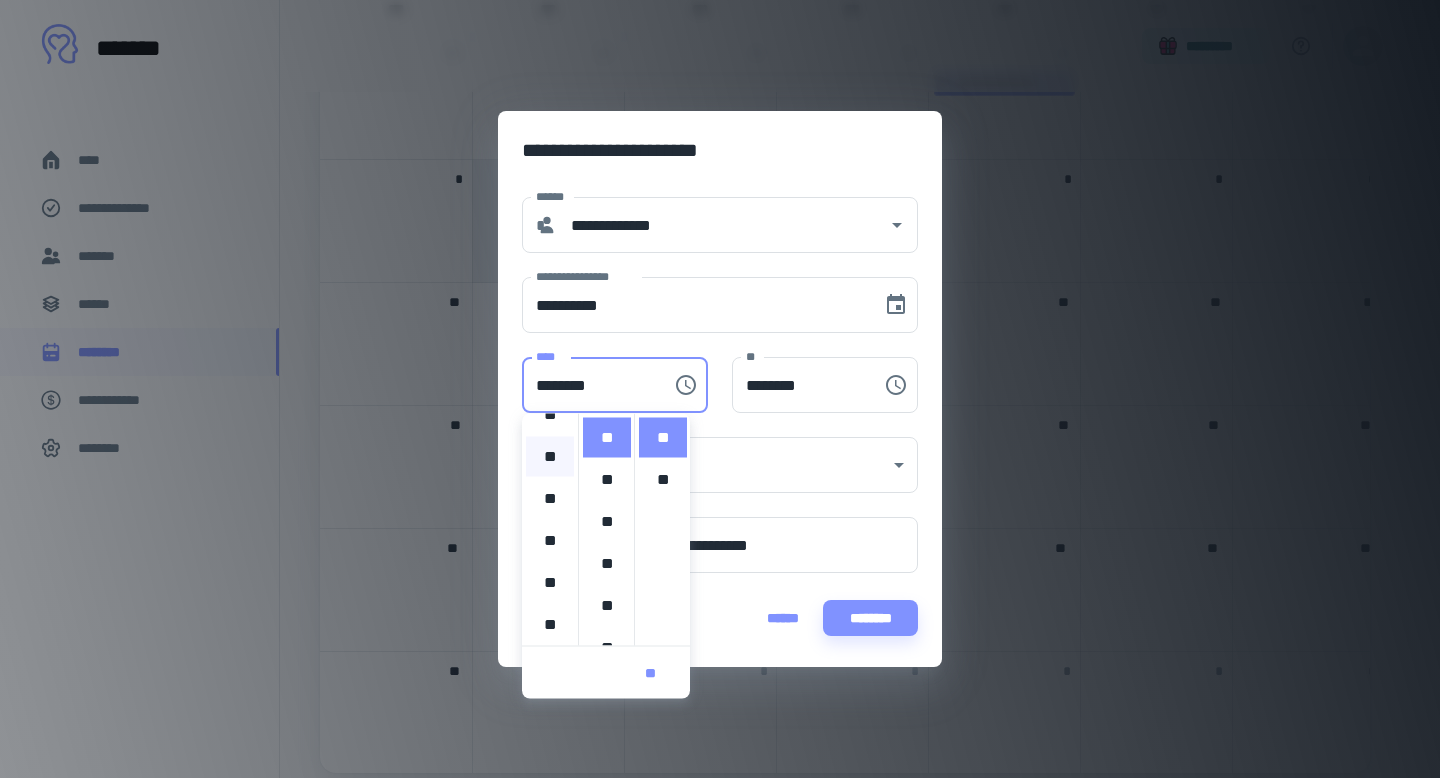 click on "**" at bounding box center (550, 457) 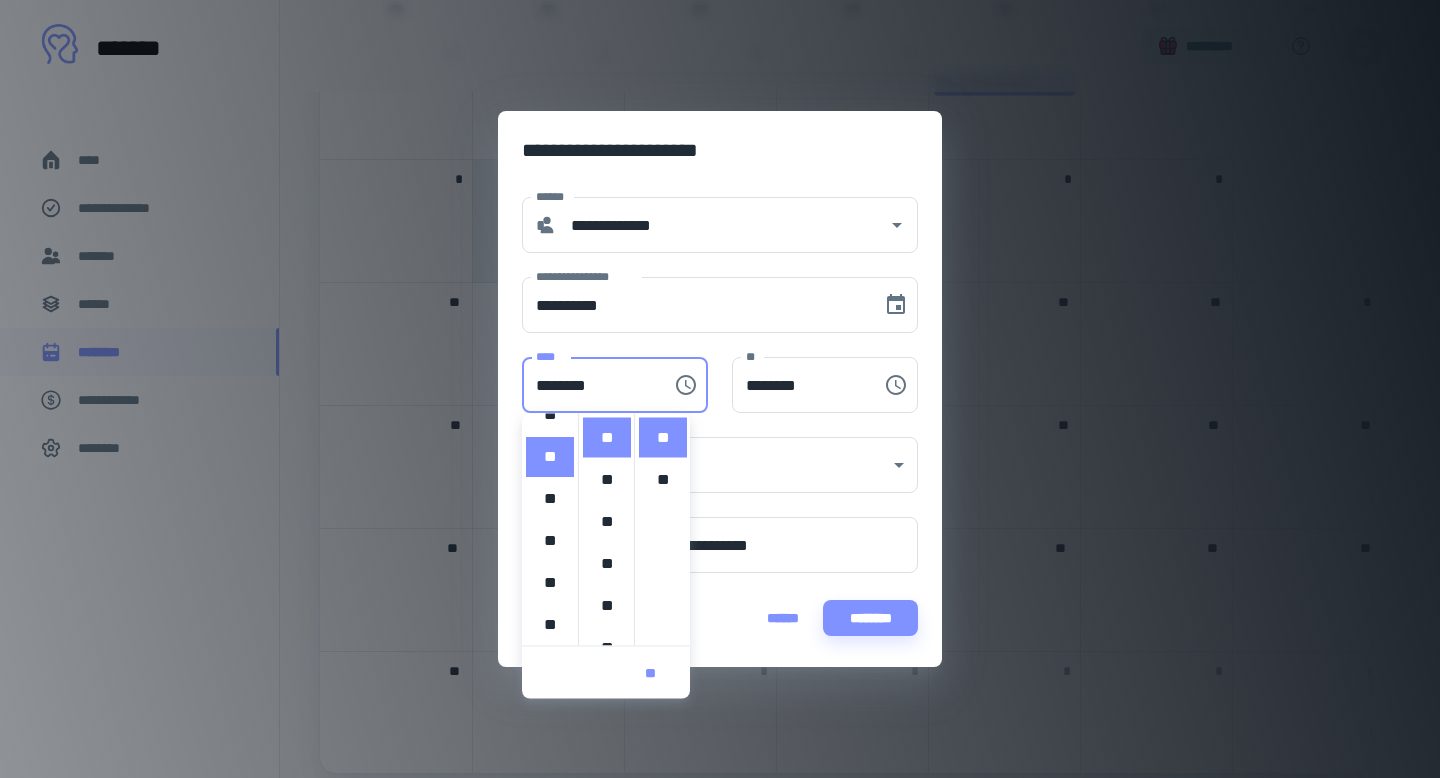 scroll, scrollTop: 42, scrollLeft: 0, axis: vertical 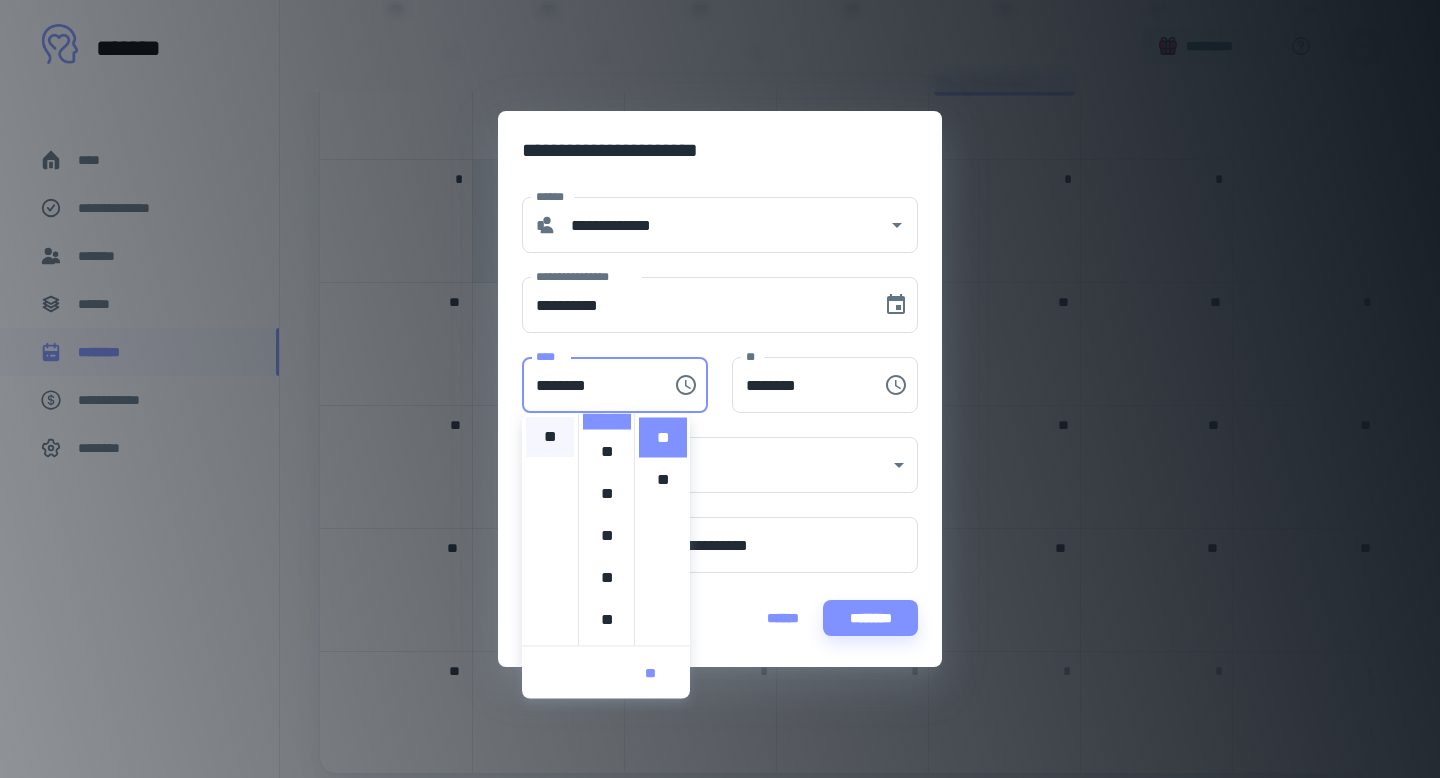 click on "**" at bounding box center (550, 438) 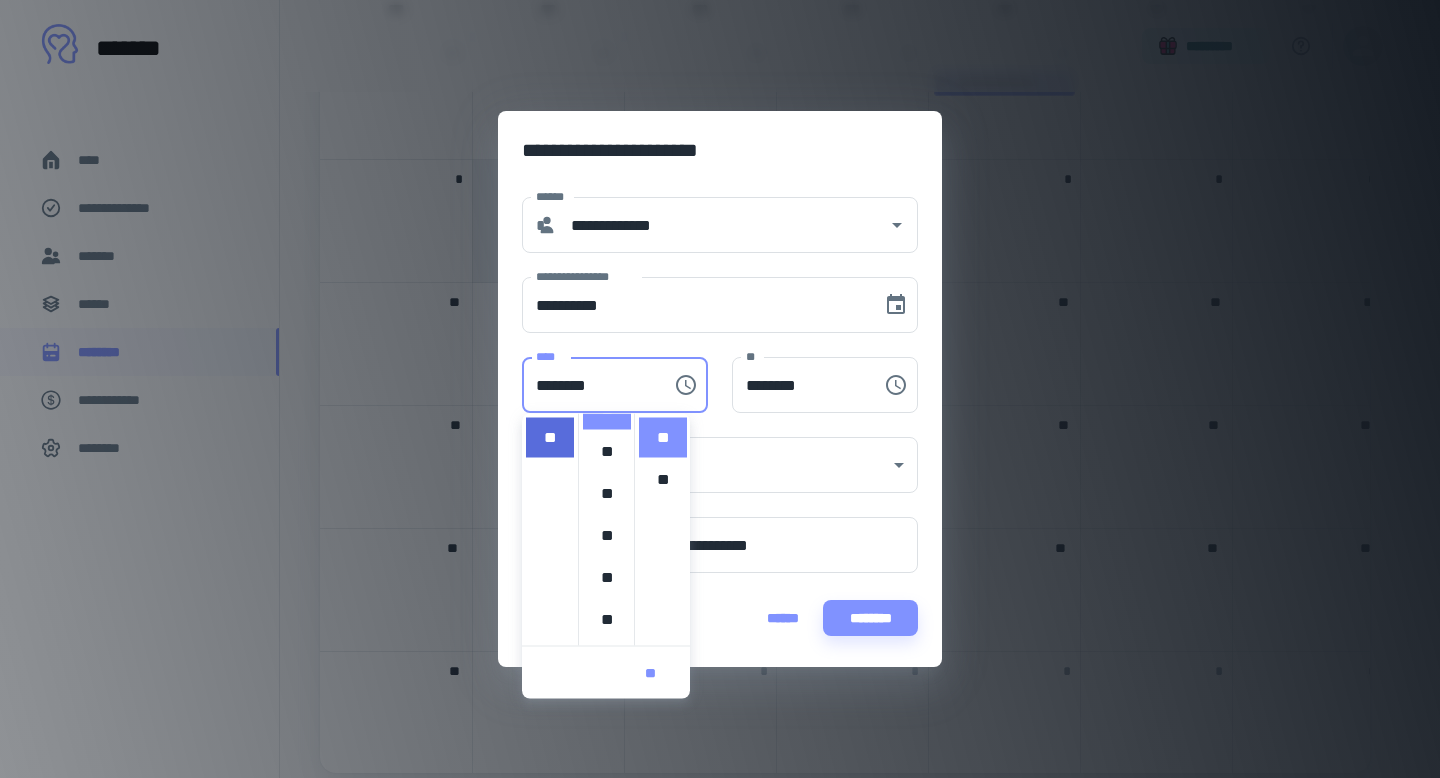 type on "********" 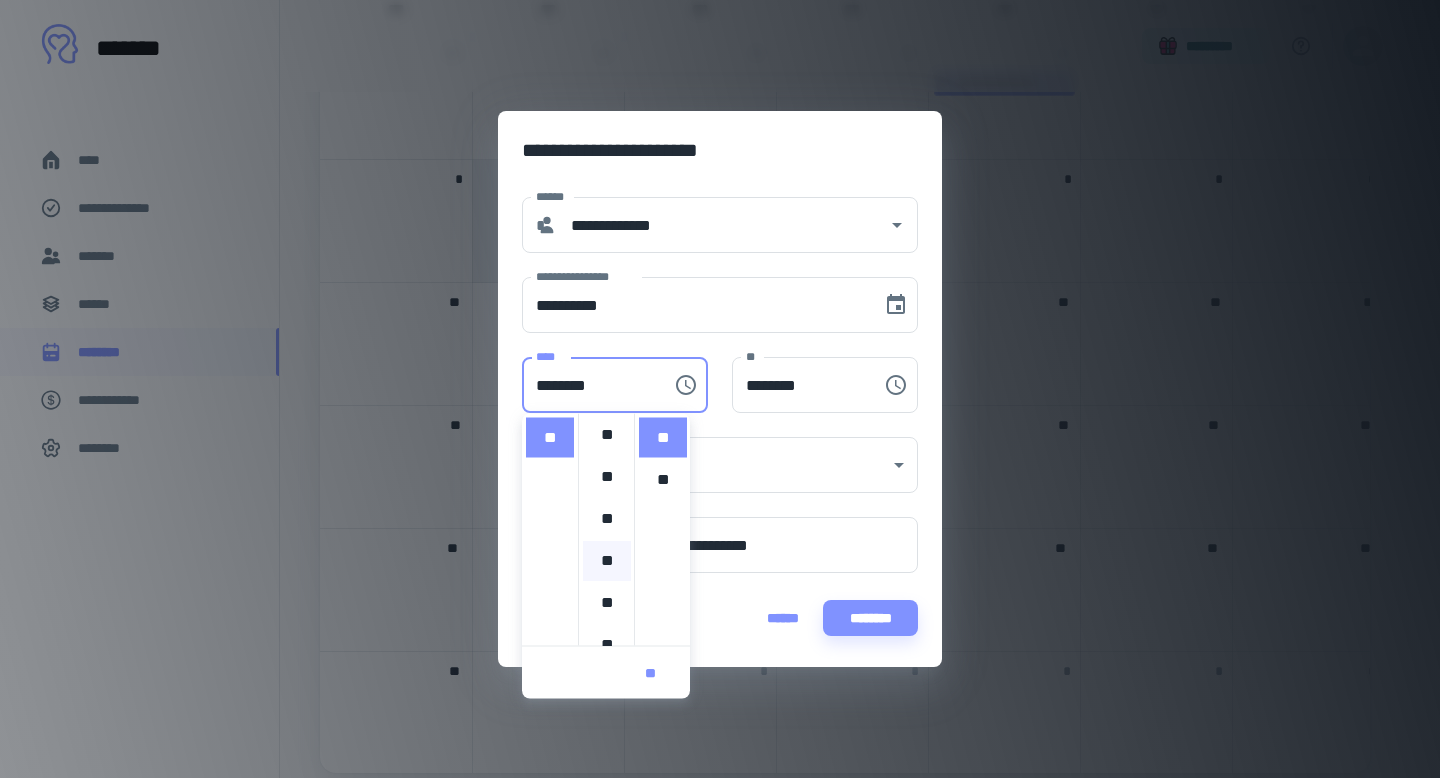 click on "**" at bounding box center (607, 561) 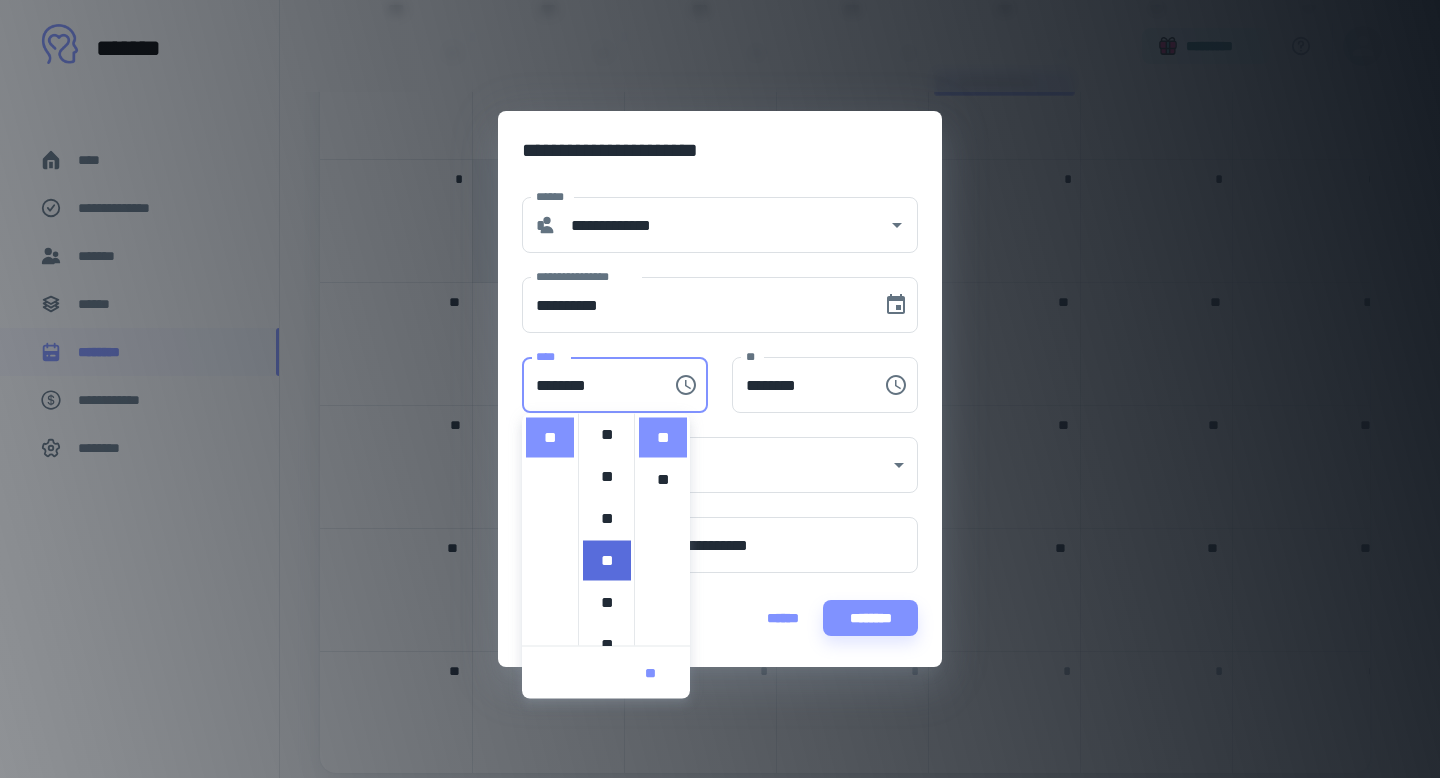 type on "********" 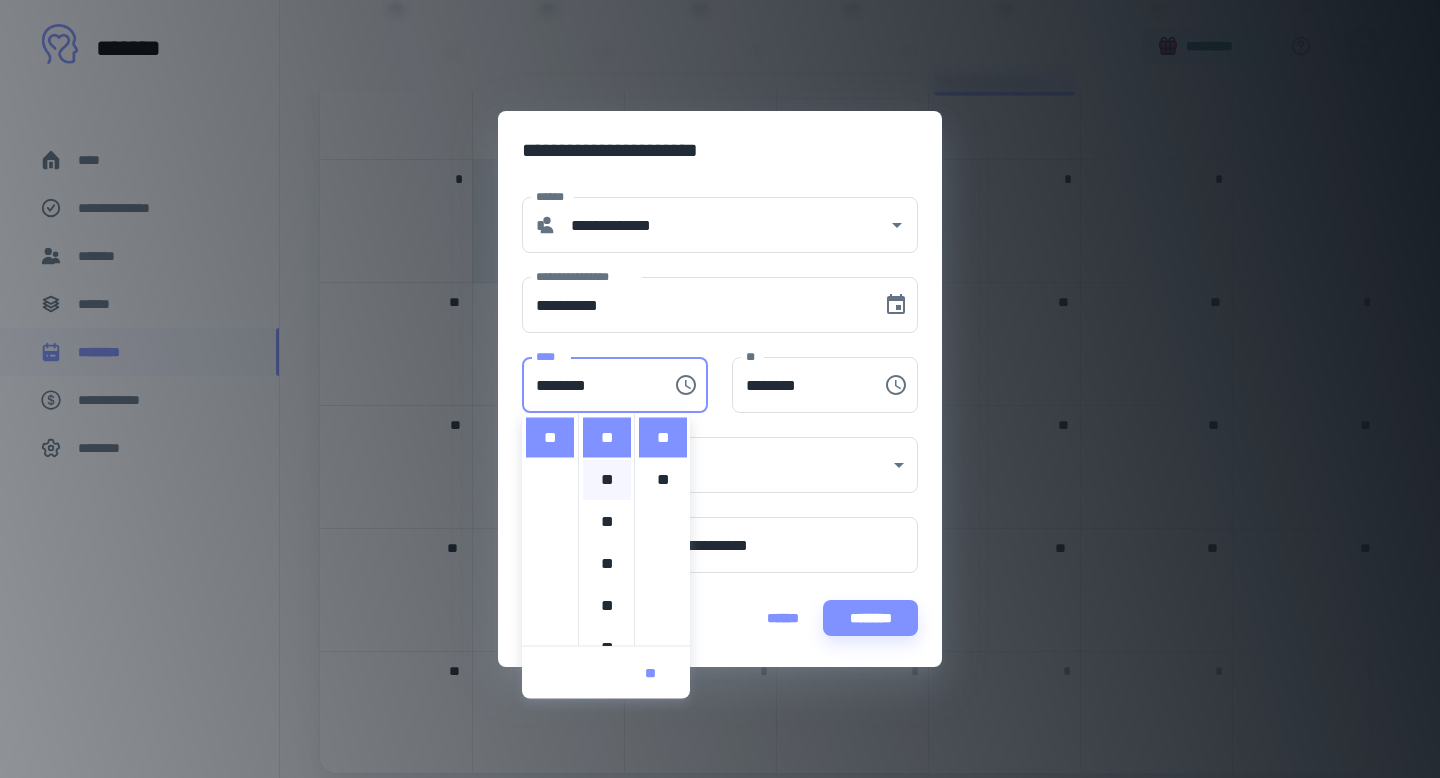 click on "**" at bounding box center [607, 480] 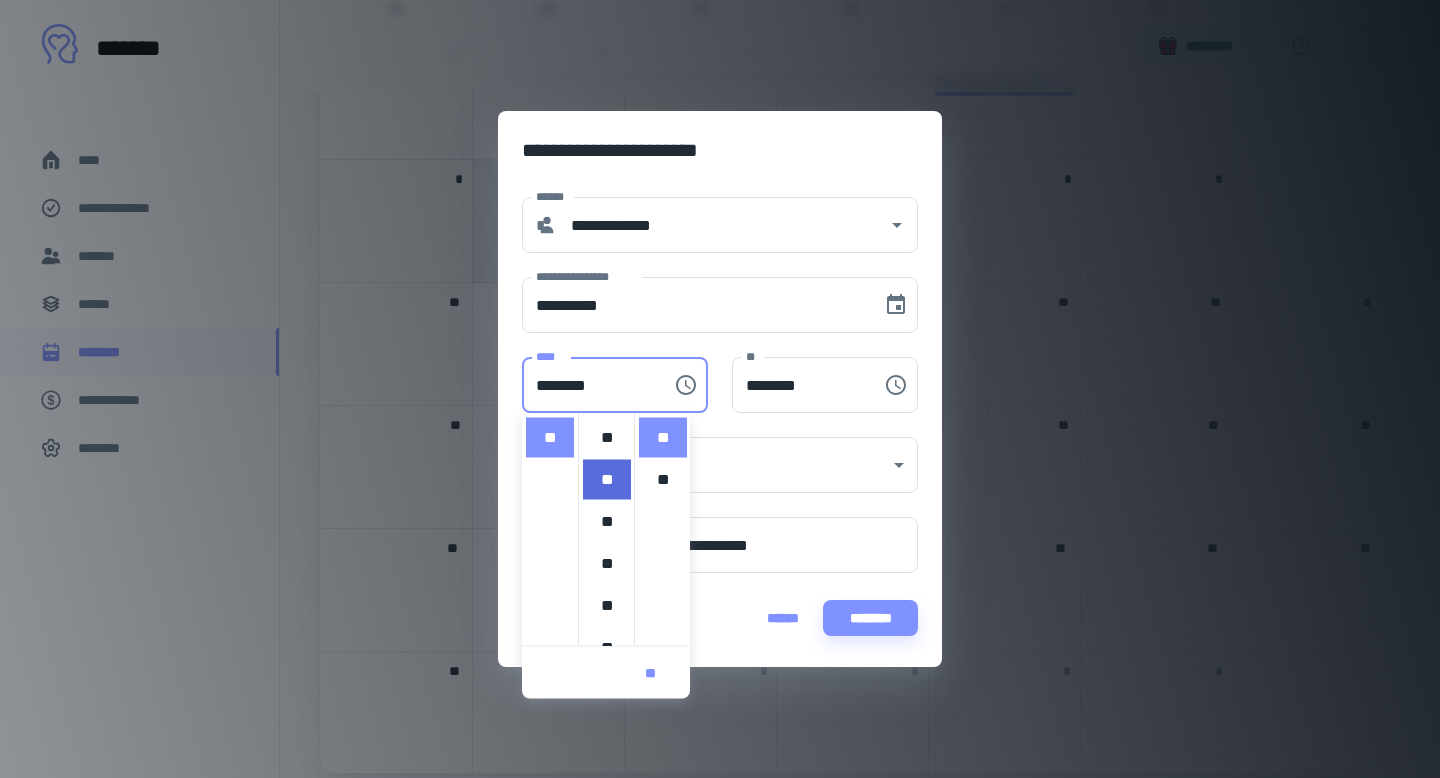 scroll, scrollTop: 252, scrollLeft: 0, axis: vertical 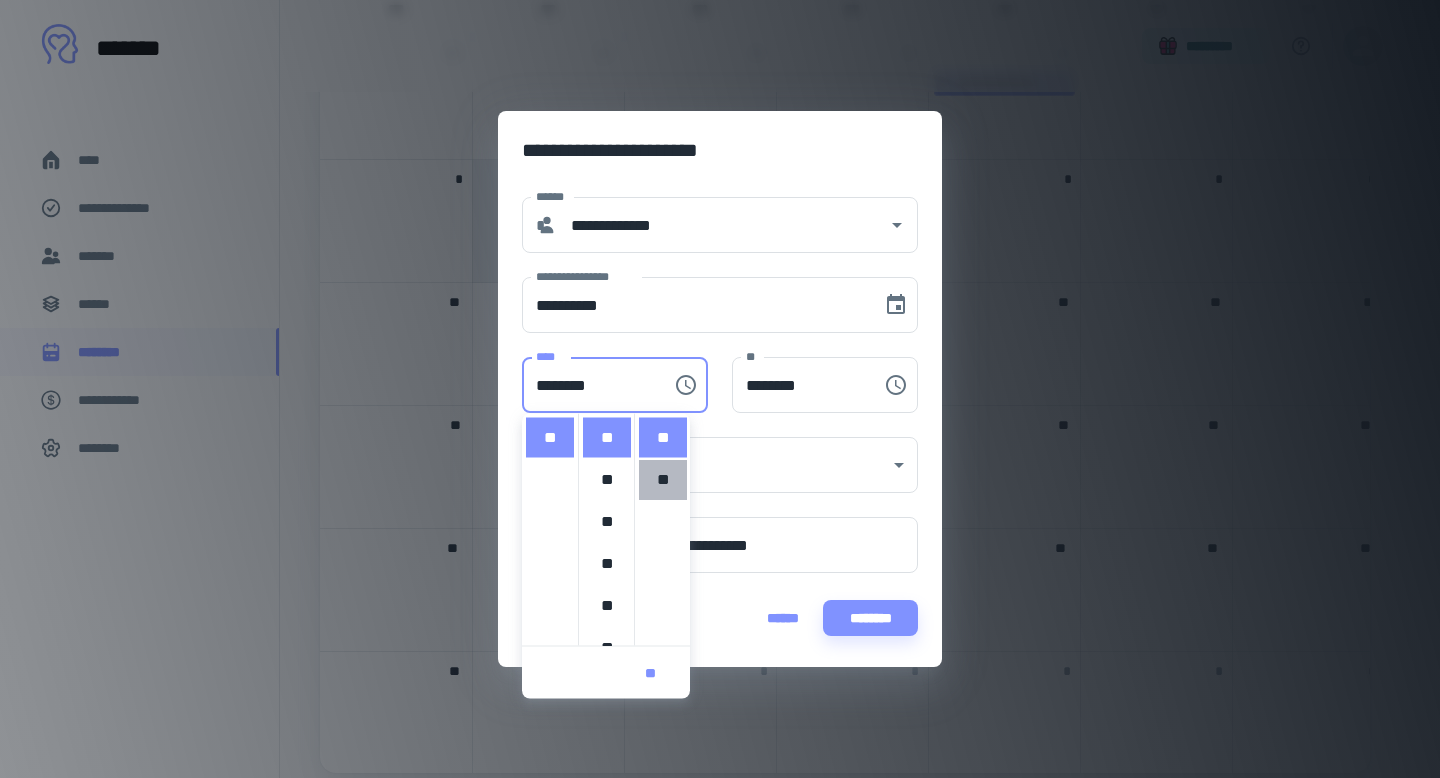 click on "**" at bounding box center (663, 480) 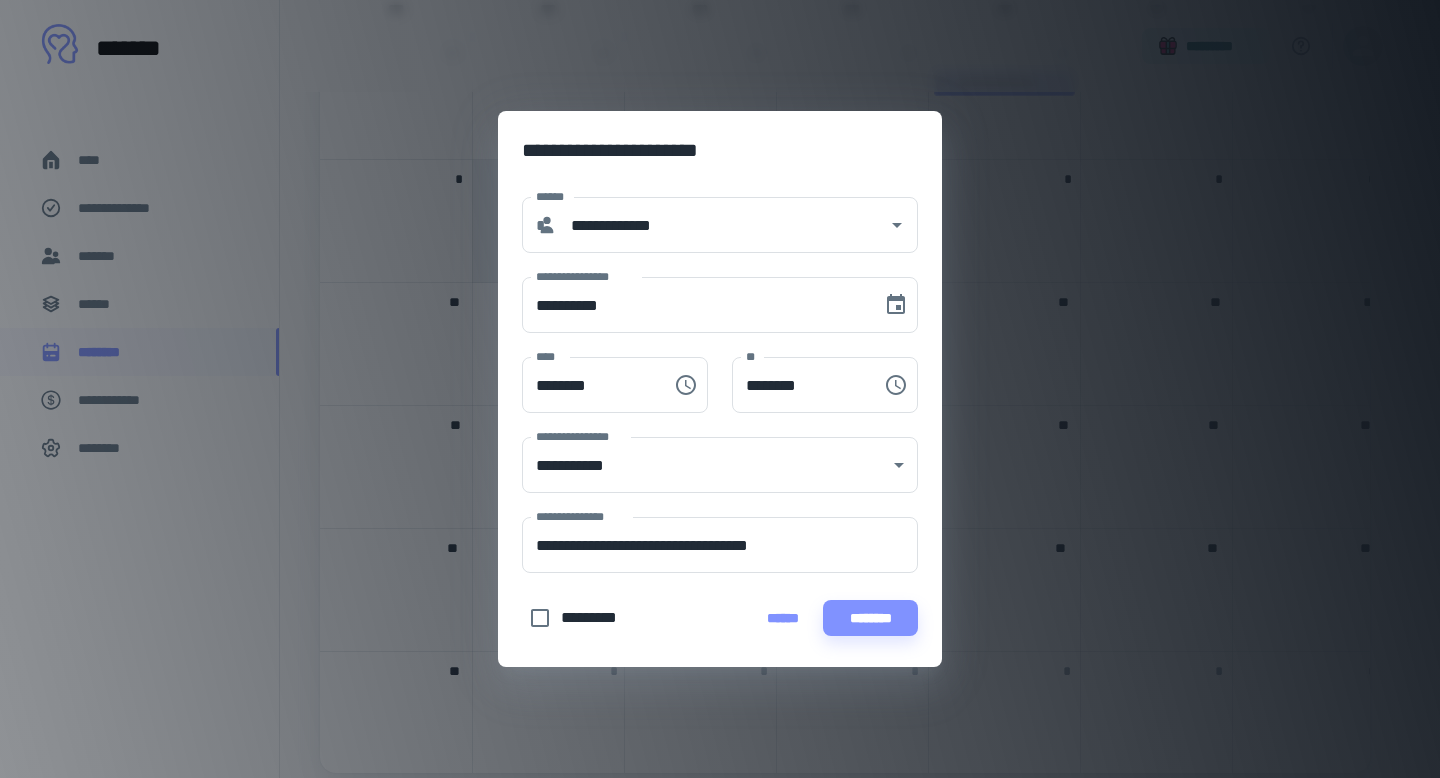 scroll, scrollTop: 42, scrollLeft: 0, axis: vertical 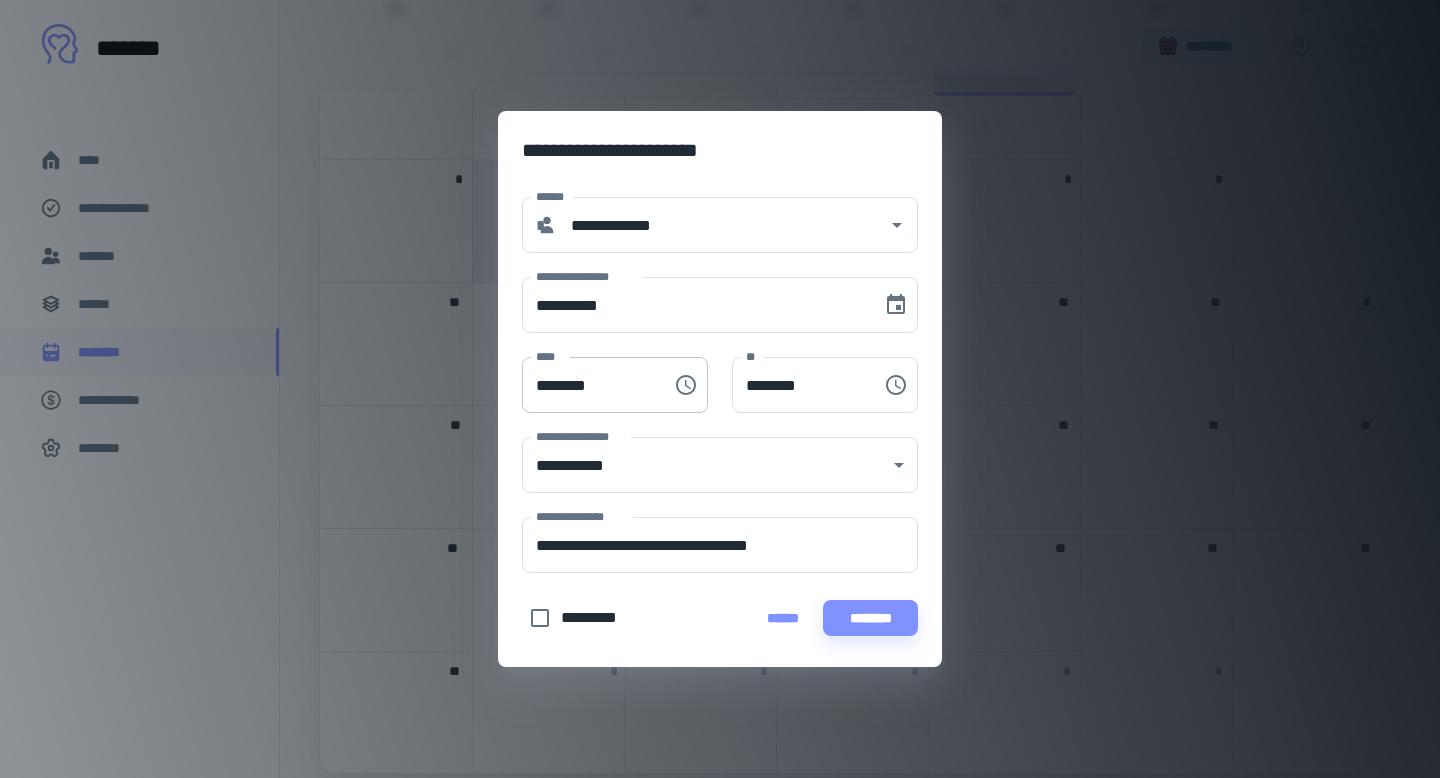 click on "********" at bounding box center (590, 385) 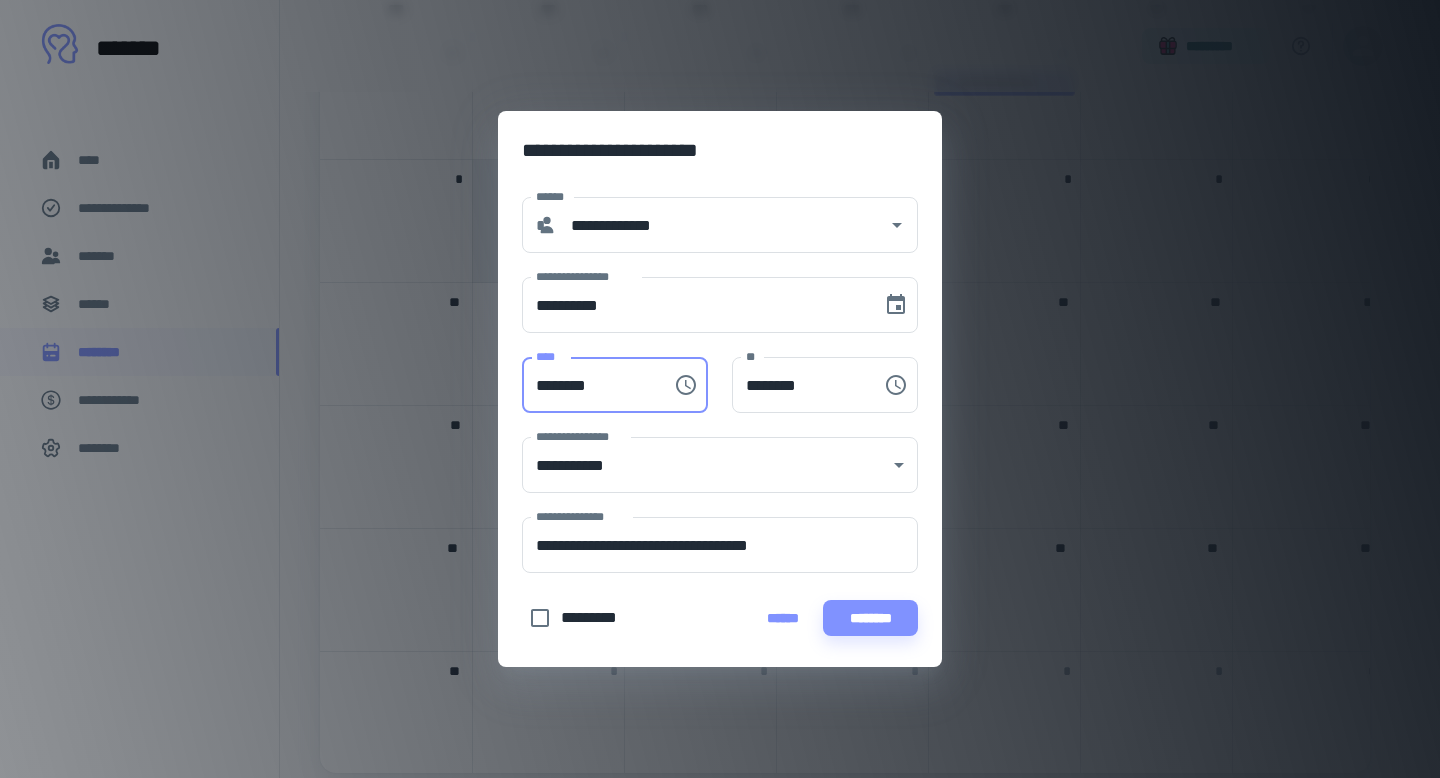 click on "********" at bounding box center [590, 385] 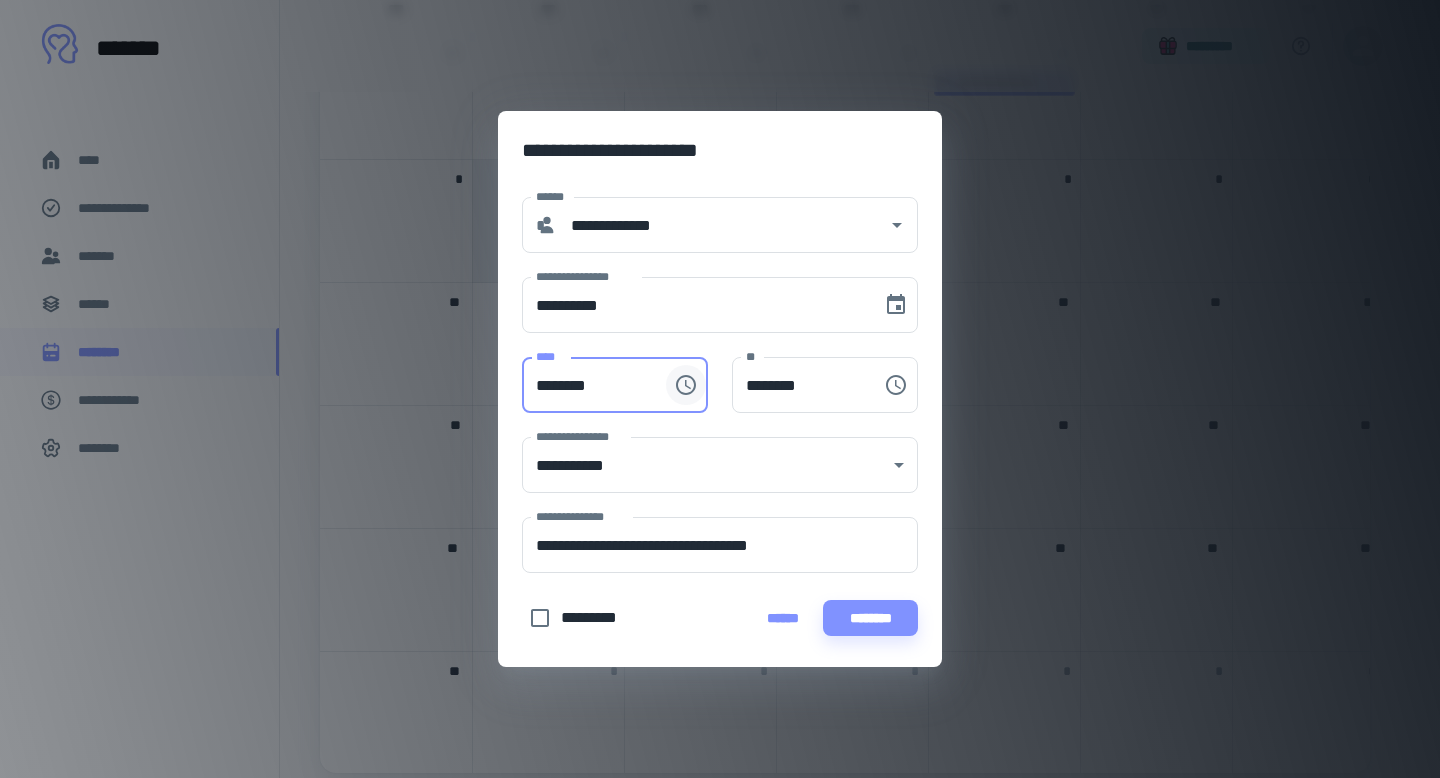 click at bounding box center (686, 385) 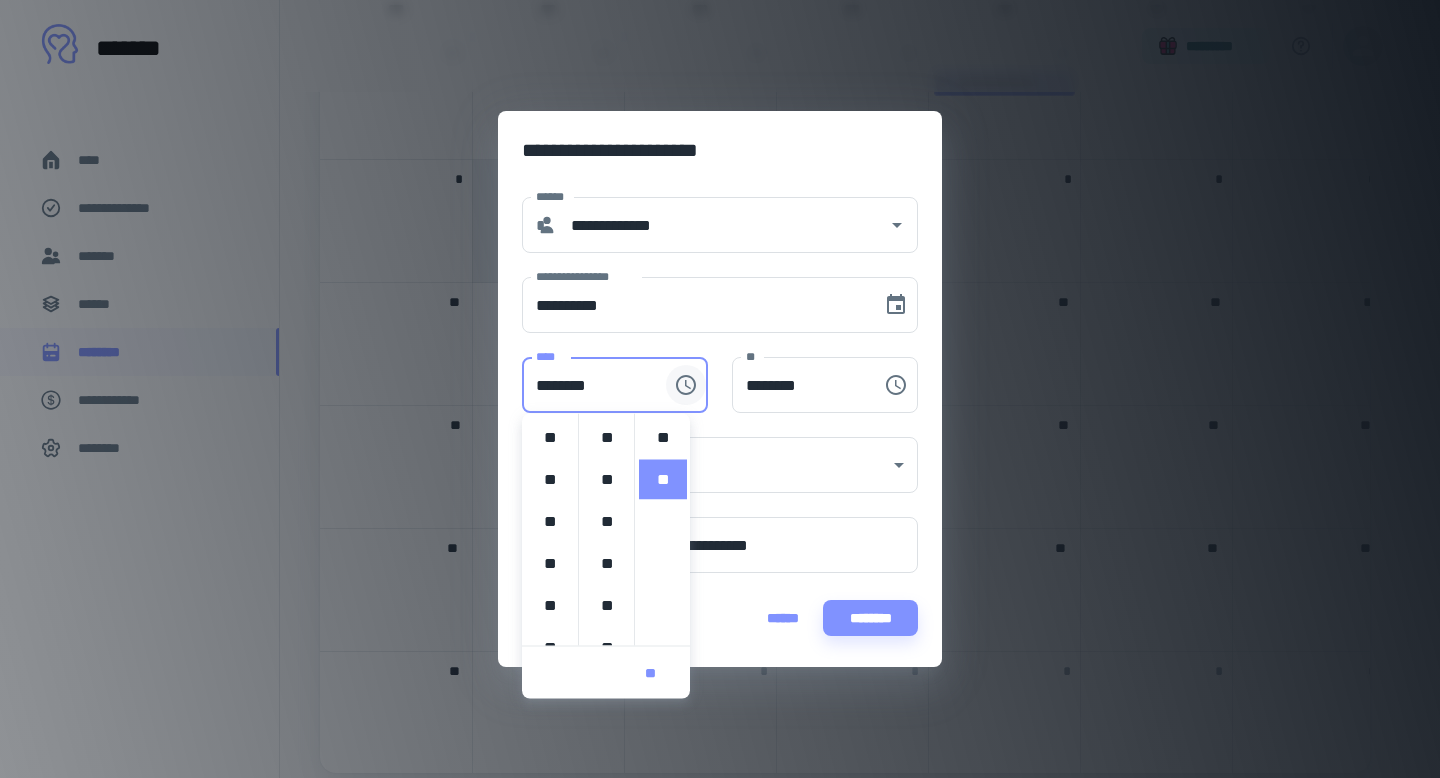 scroll, scrollTop: 462, scrollLeft: 0, axis: vertical 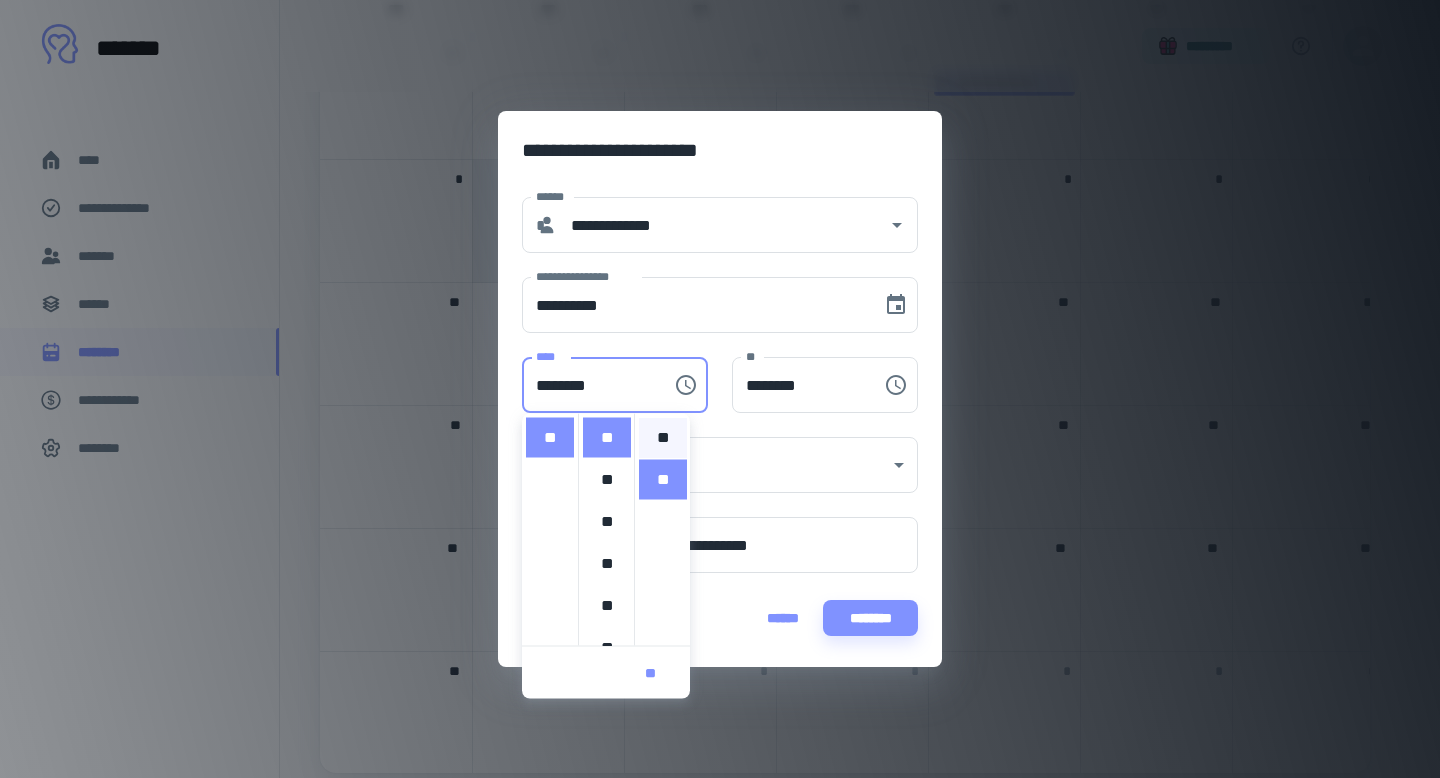 click on "**" at bounding box center [663, 438] 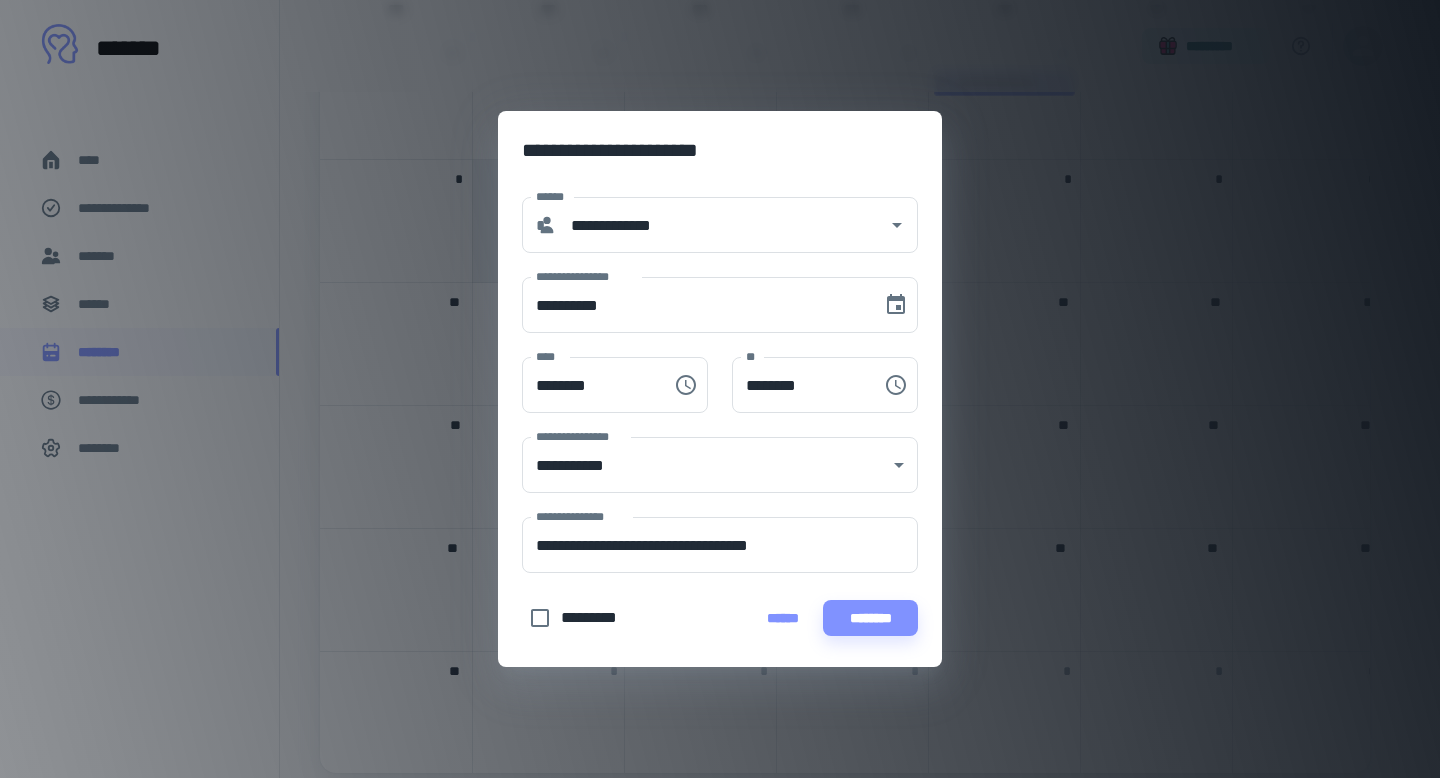type on "********" 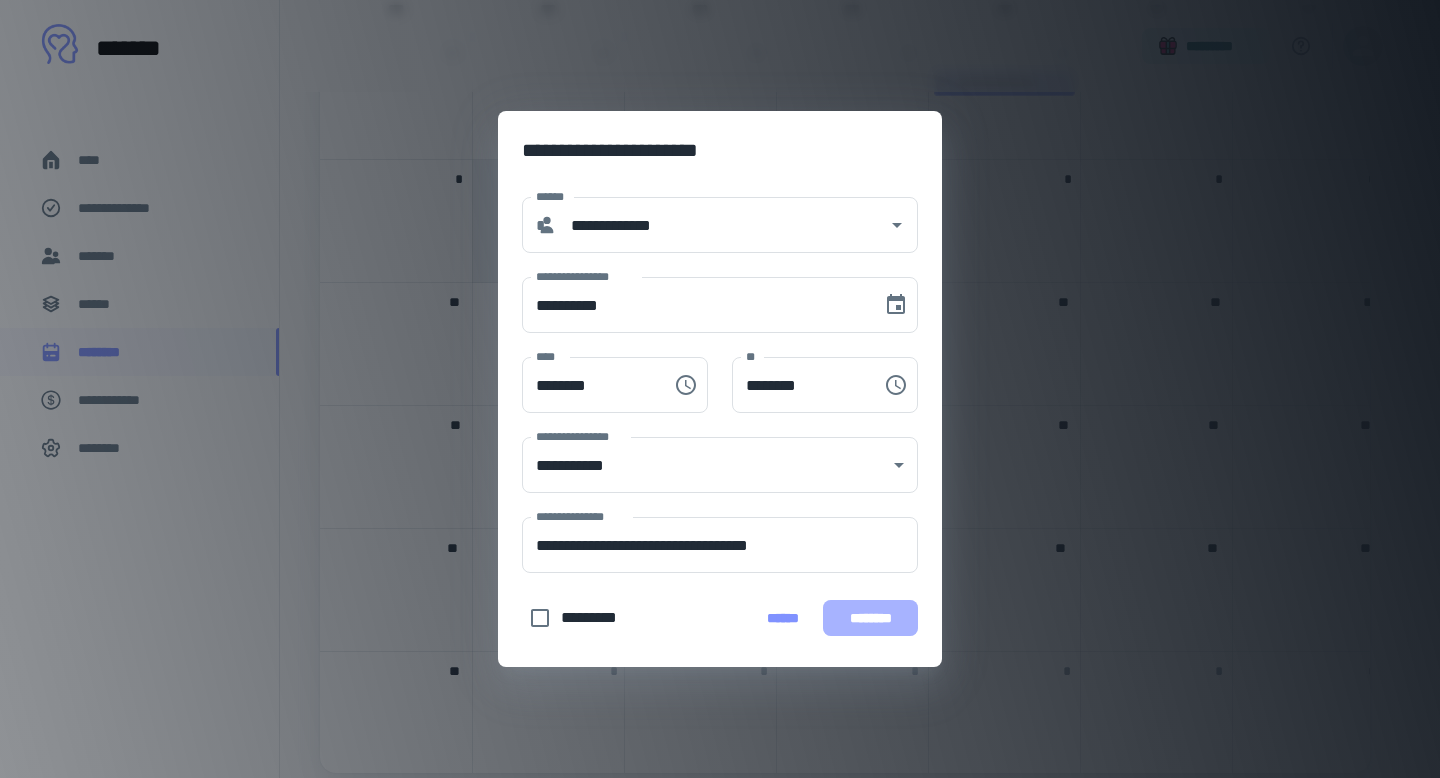 click on "********" at bounding box center [870, 618] 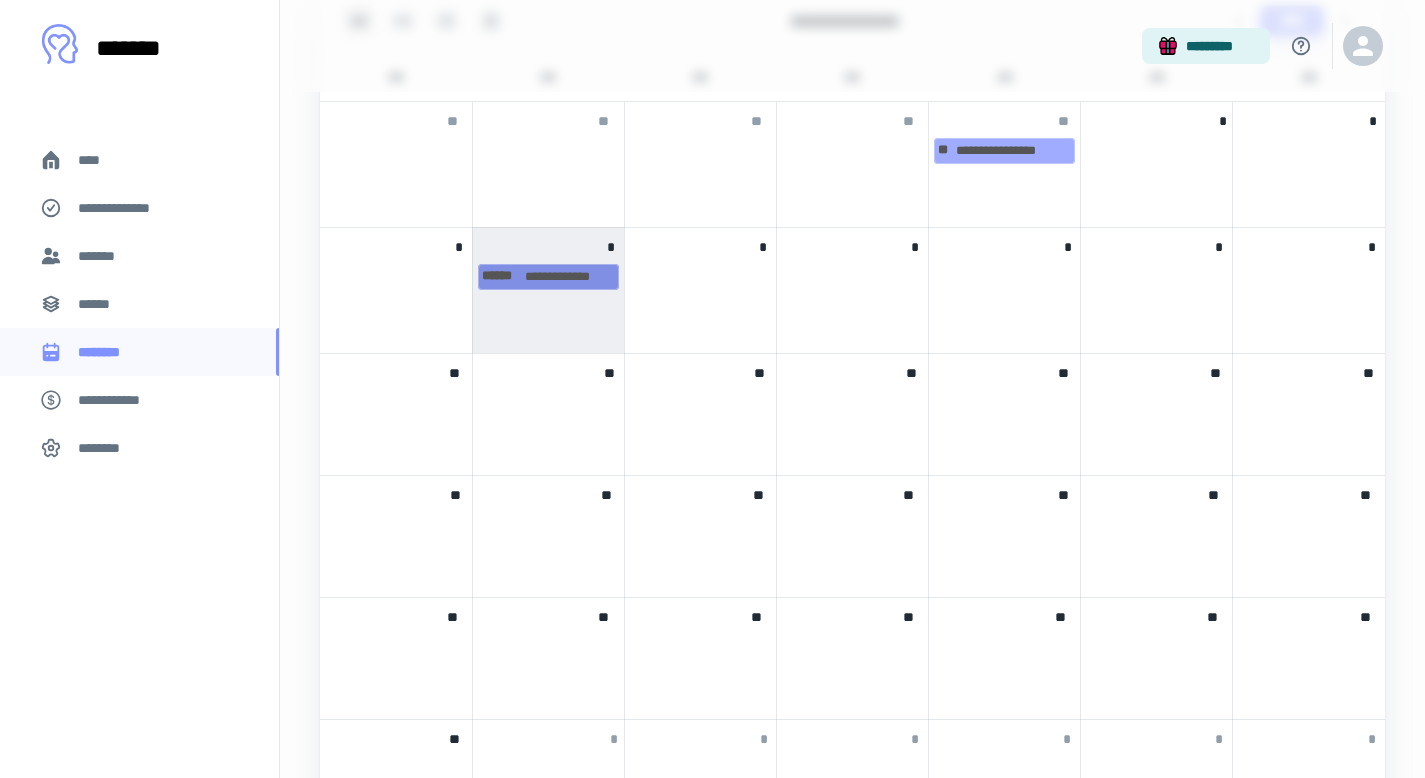 click on "[PHONE]" at bounding box center (548, 277) 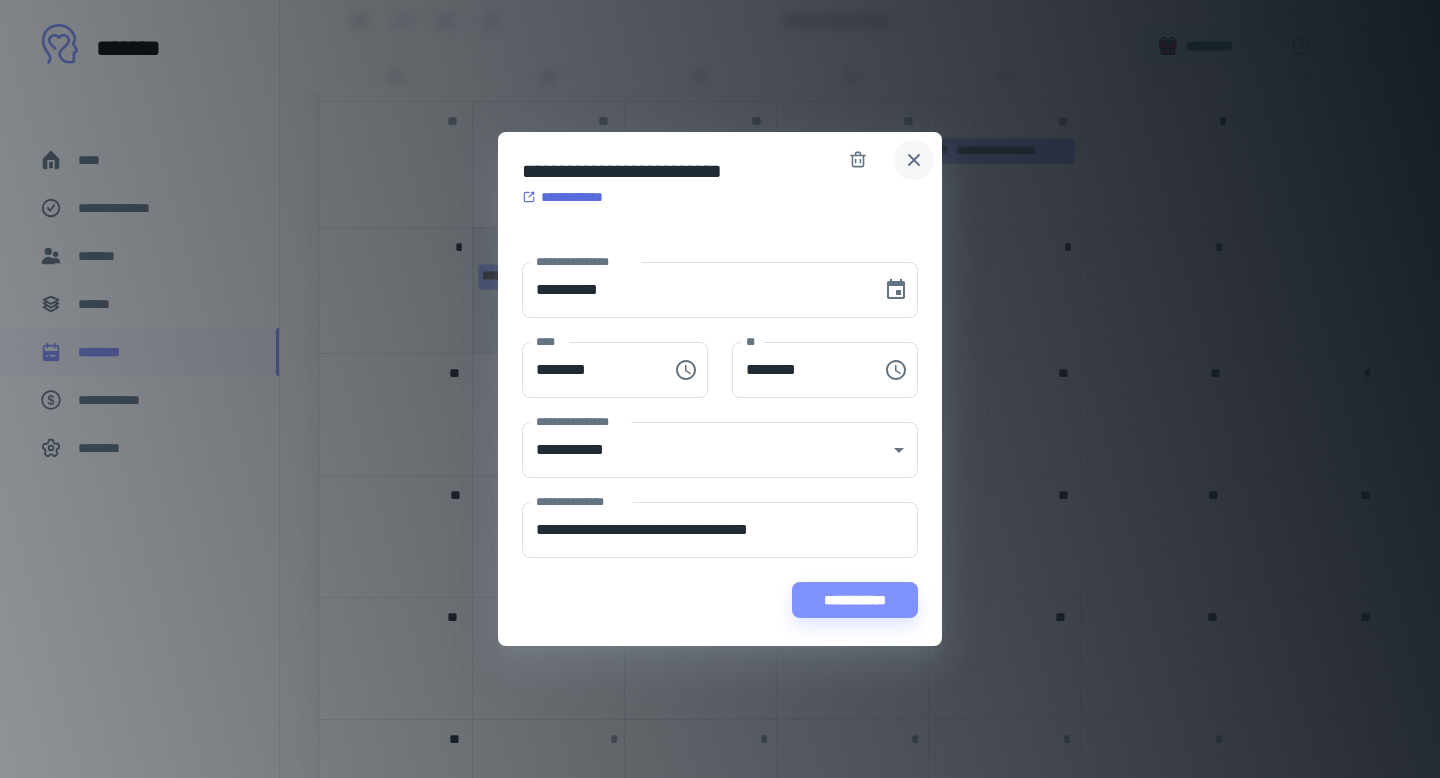 click 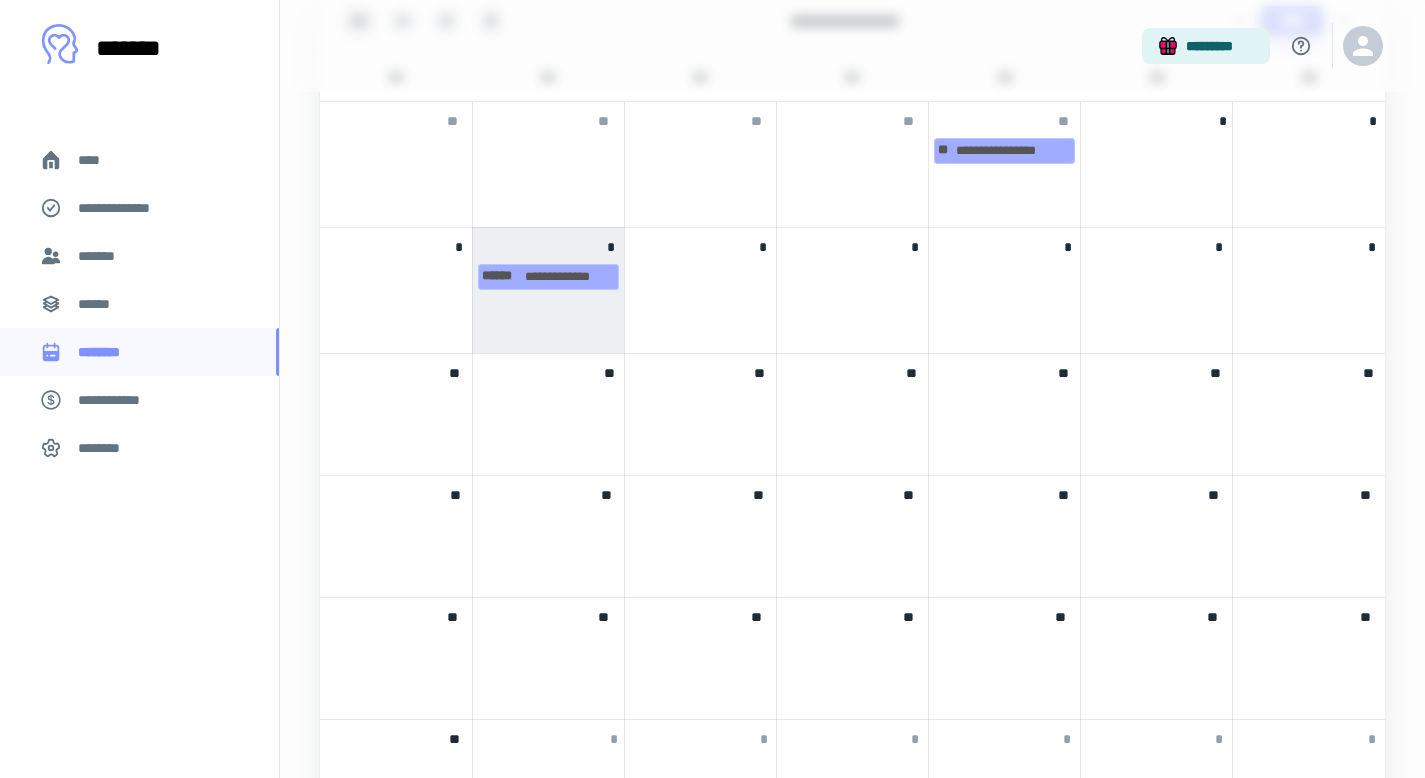 click on "******" at bounding box center (139, 304) 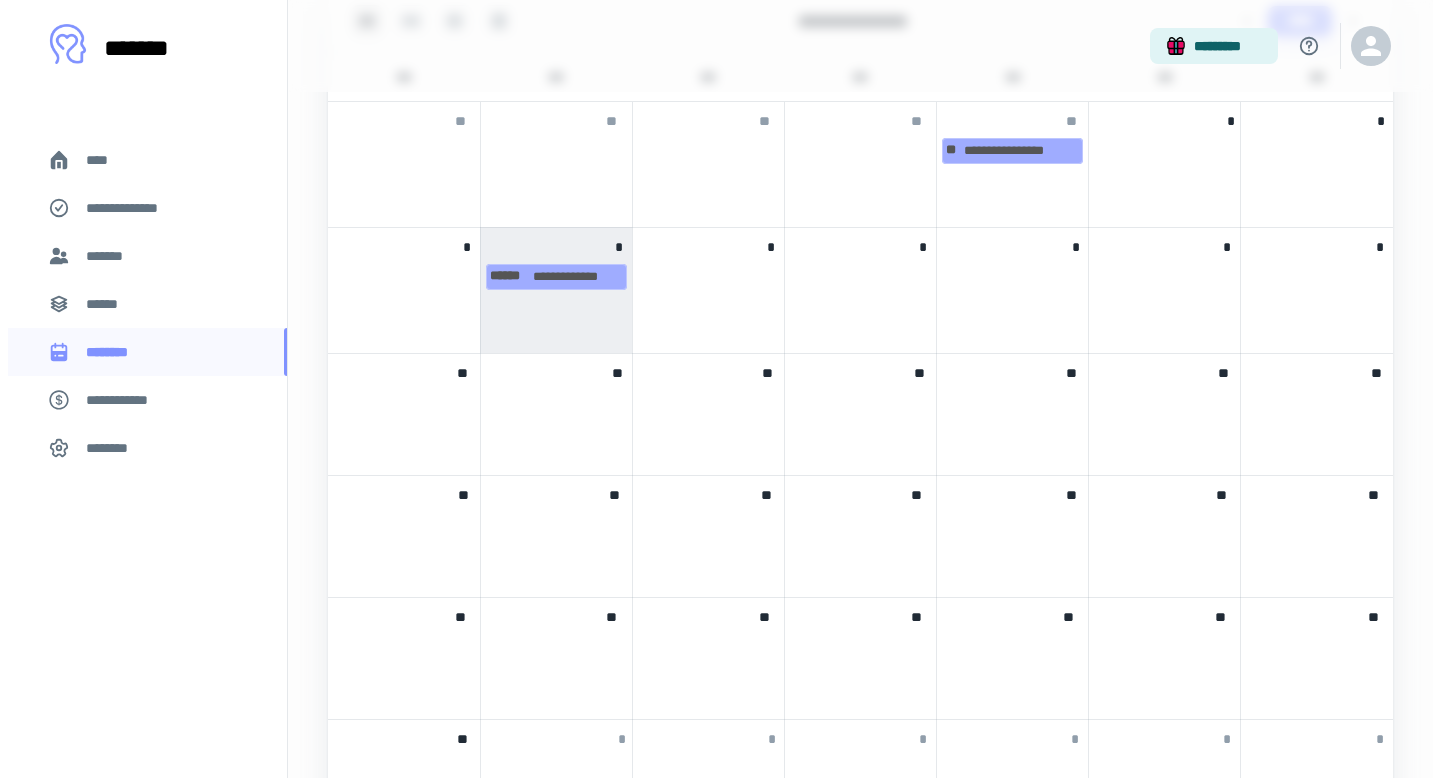 scroll, scrollTop: 0, scrollLeft: 0, axis: both 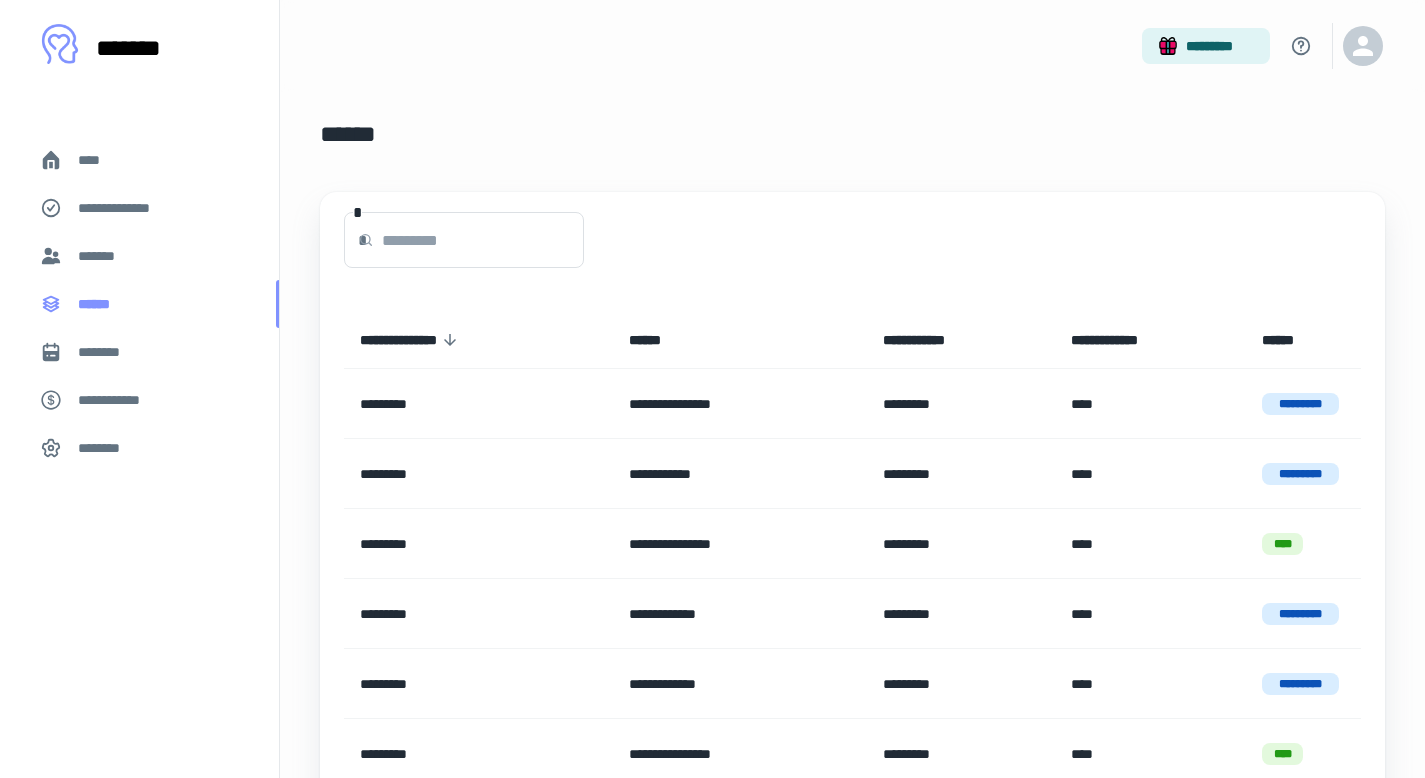 click on "******" at bounding box center [139, 304] 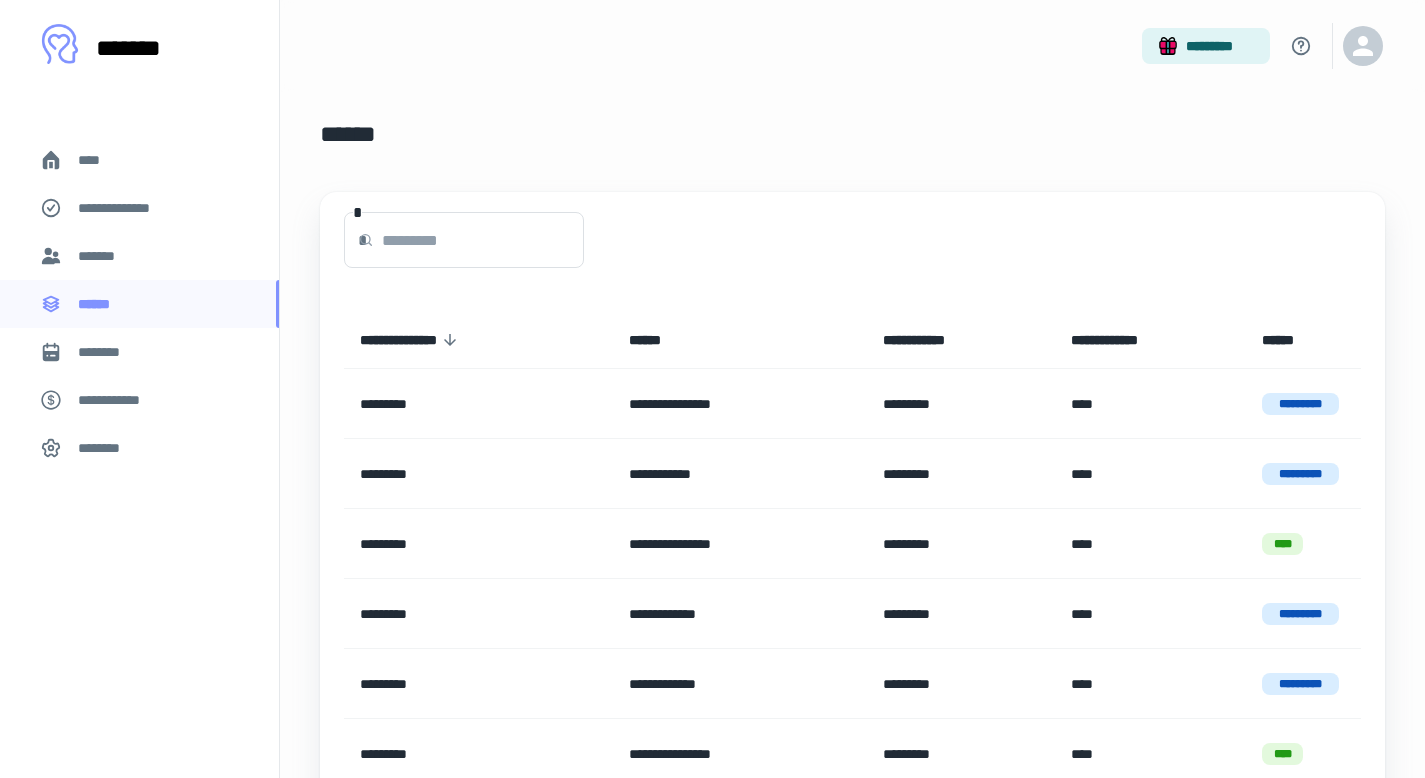 click on "*******" at bounding box center [139, 256] 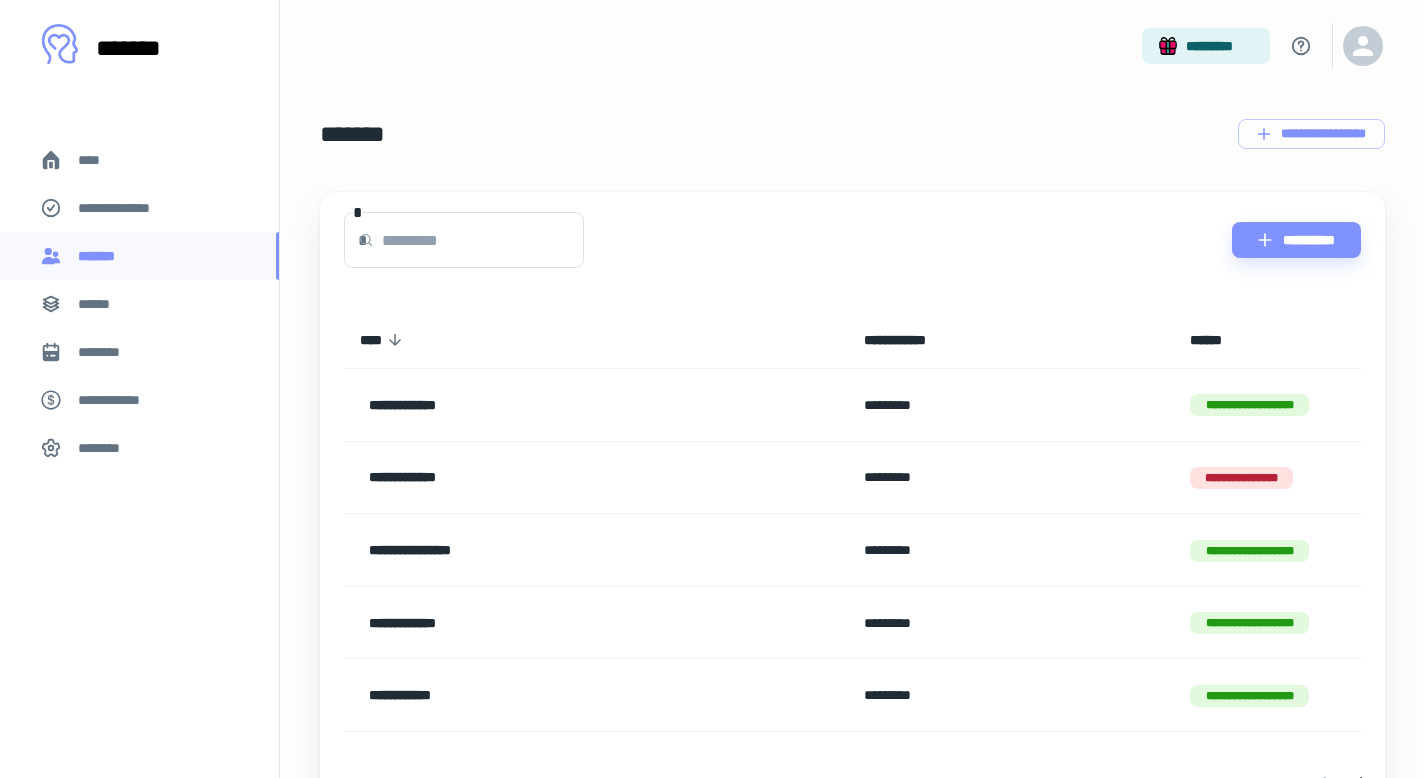 click on "******" at bounding box center (139, 304) 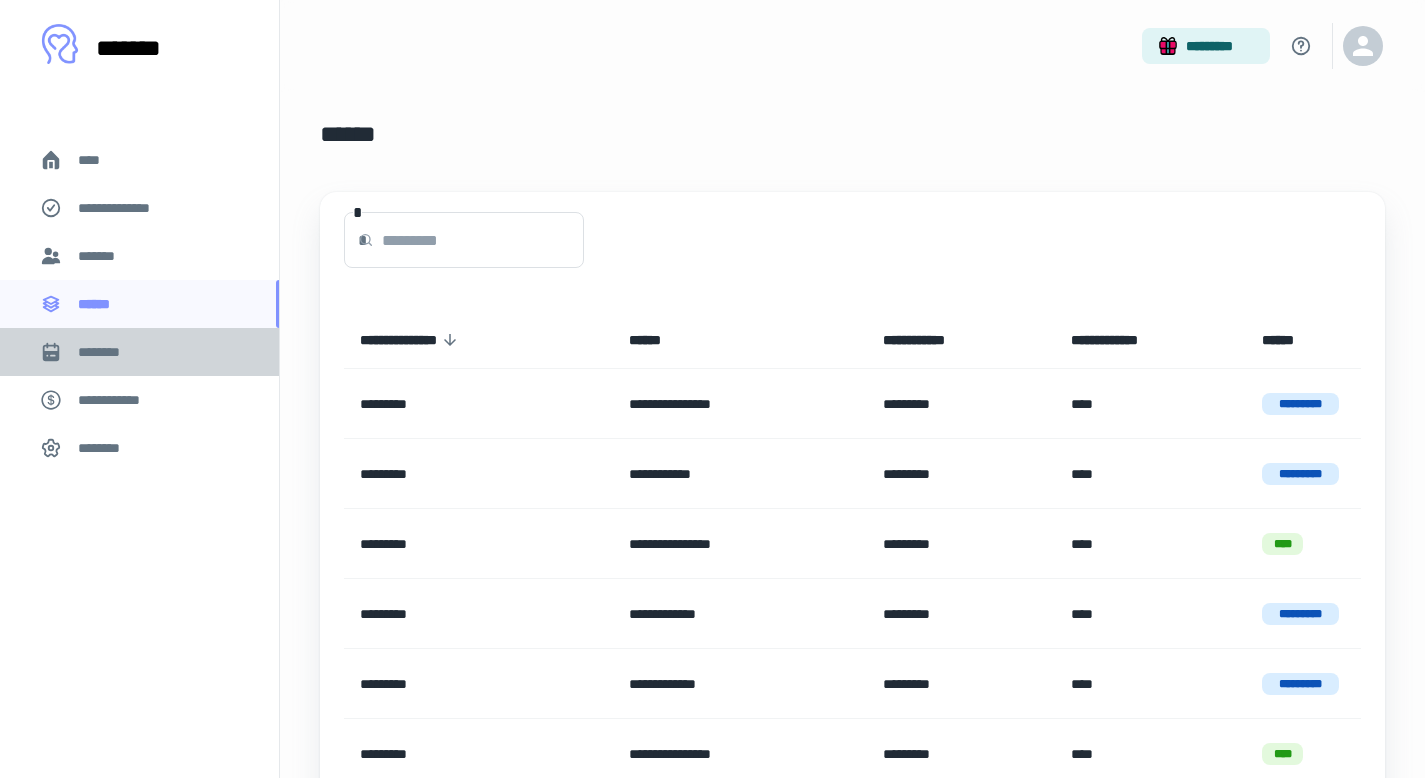 click on "********" at bounding box center [107, 352] 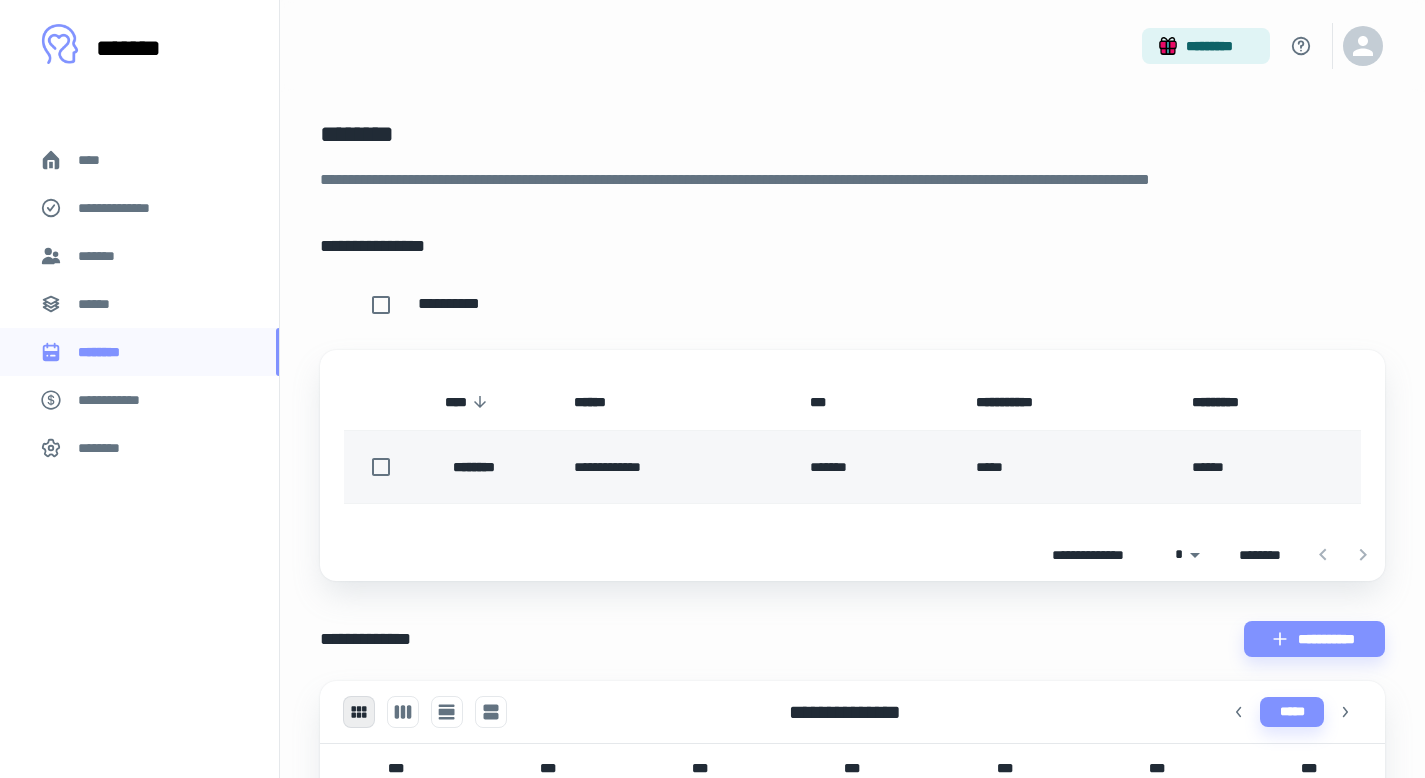 click on "*****" at bounding box center (1068, 467) 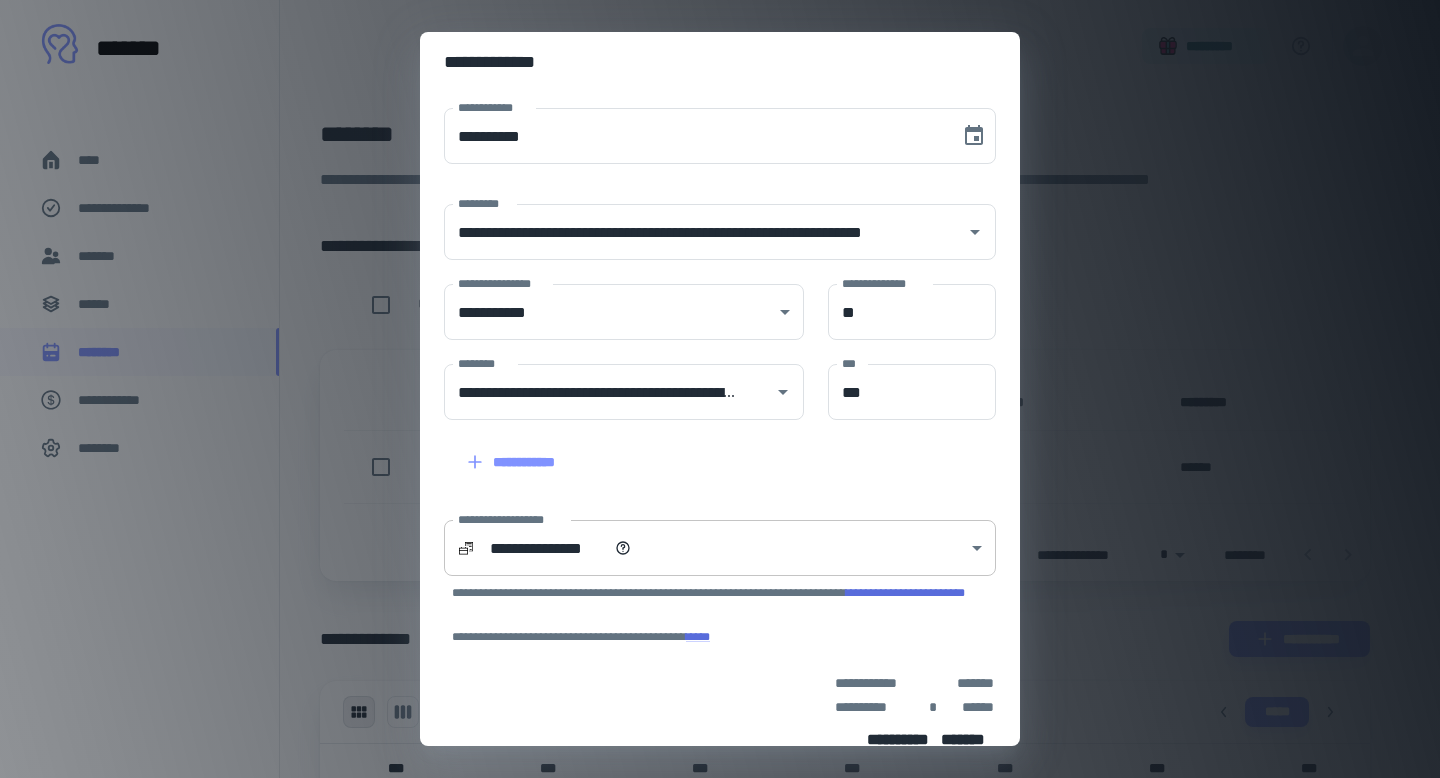 scroll, scrollTop: 146, scrollLeft: 0, axis: vertical 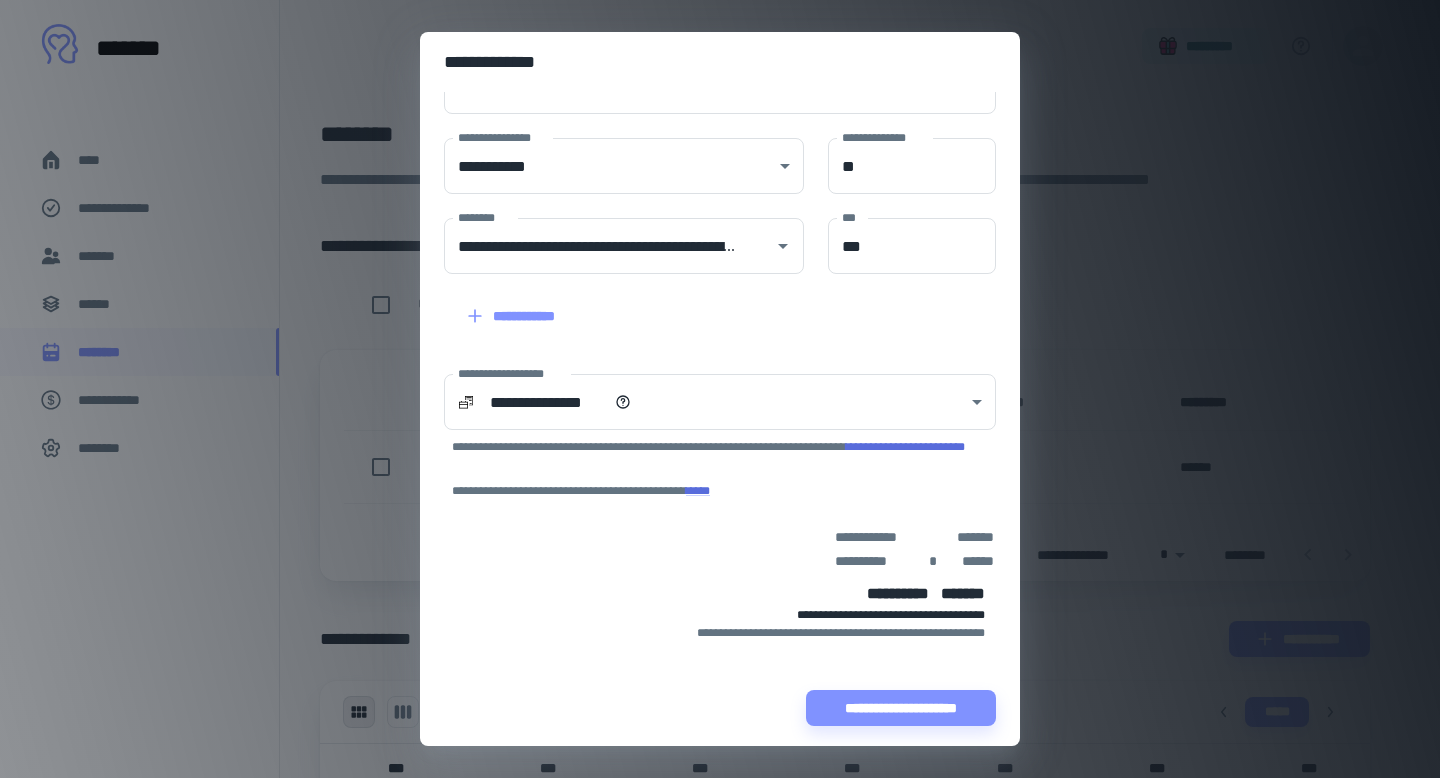 click on "[FIRST] [LAST]" at bounding box center (901, 708) 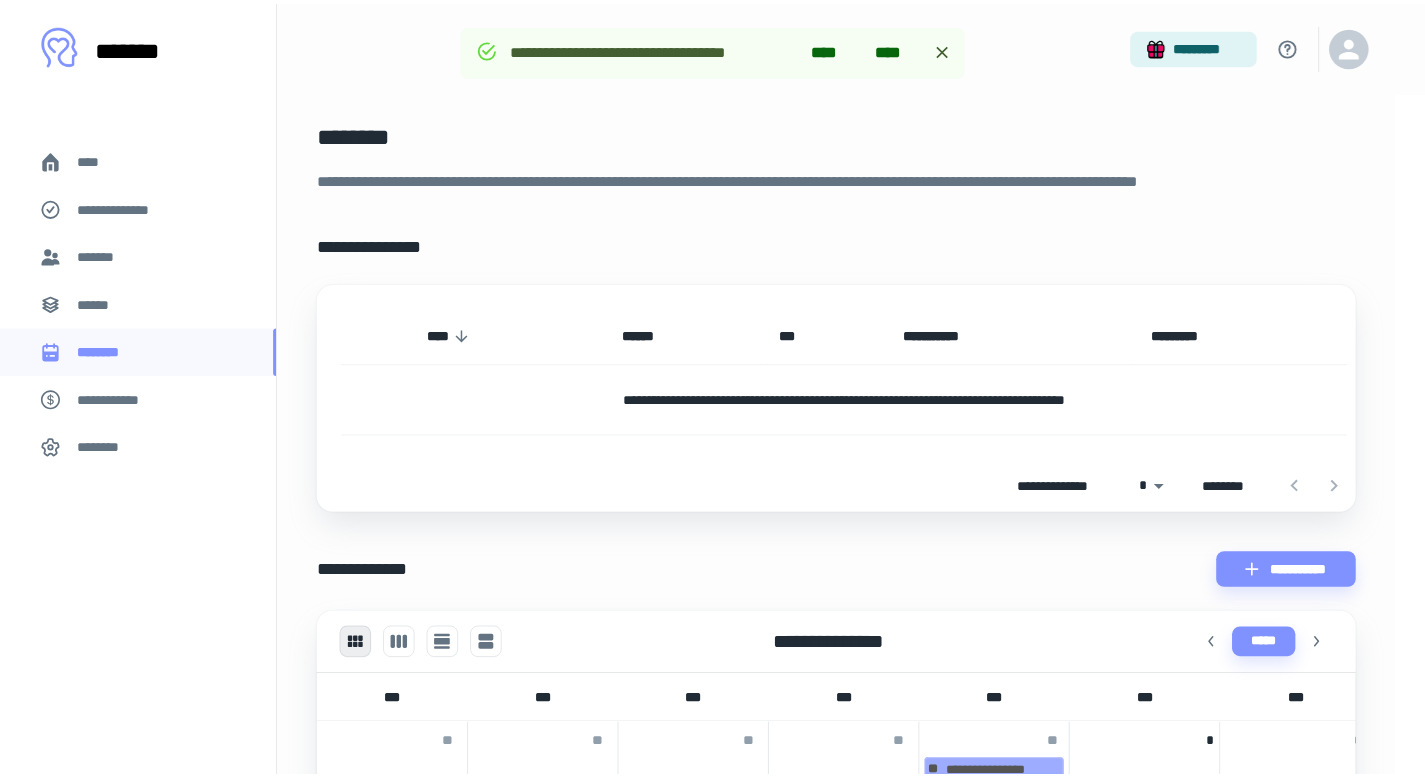 scroll, scrollTop: 272, scrollLeft: 0, axis: vertical 